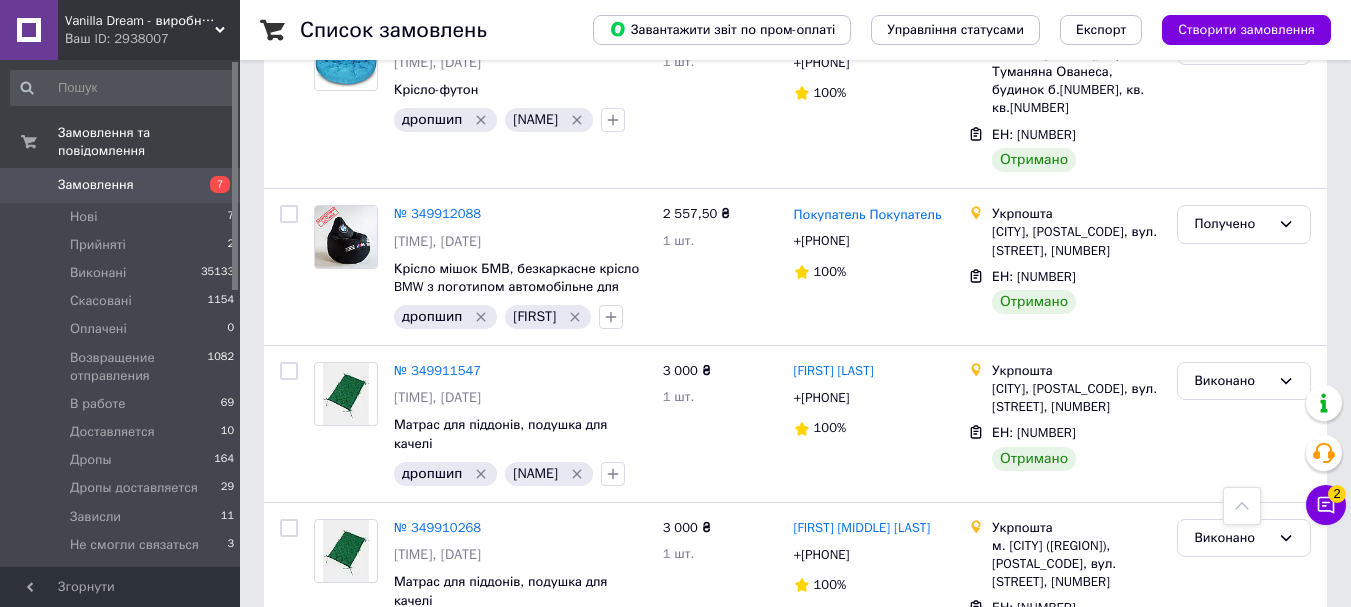 scroll, scrollTop: 12776, scrollLeft: 0, axis: vertical 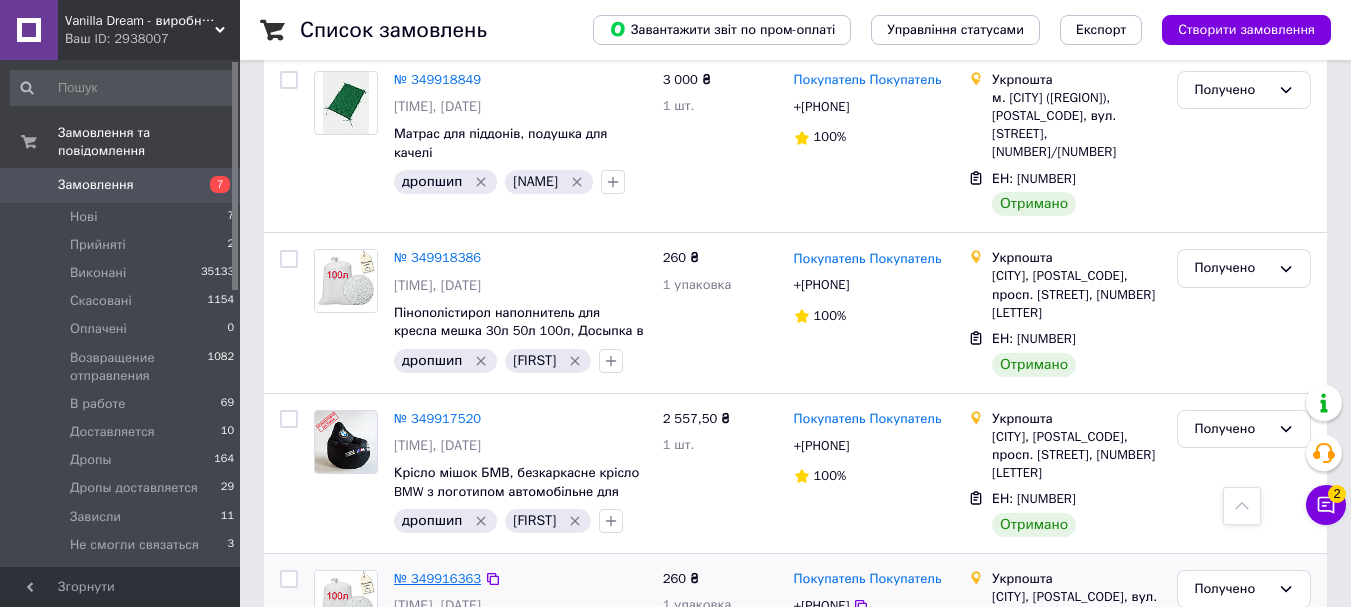 drag, startPoint x: 451, startPoint y: 240, endPoint x: 431, endPoint y: 231, distance: 21.931713 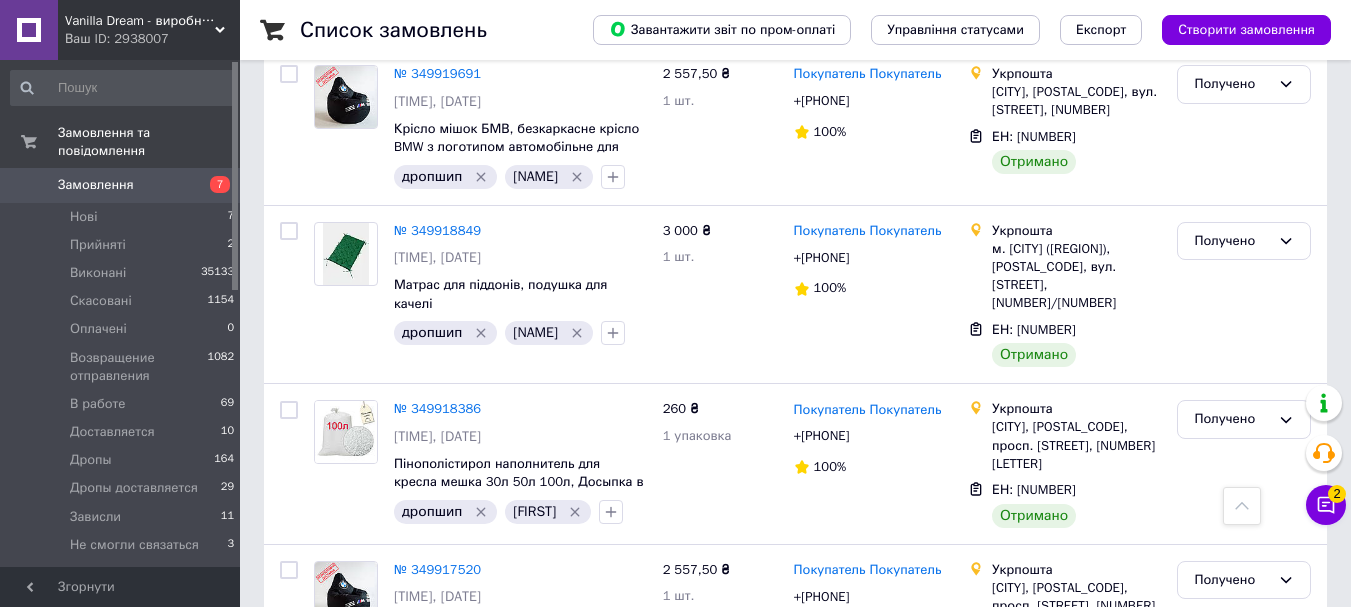 scroll, scrollTop: 11876, scrollLeft: 0, axis: vertical 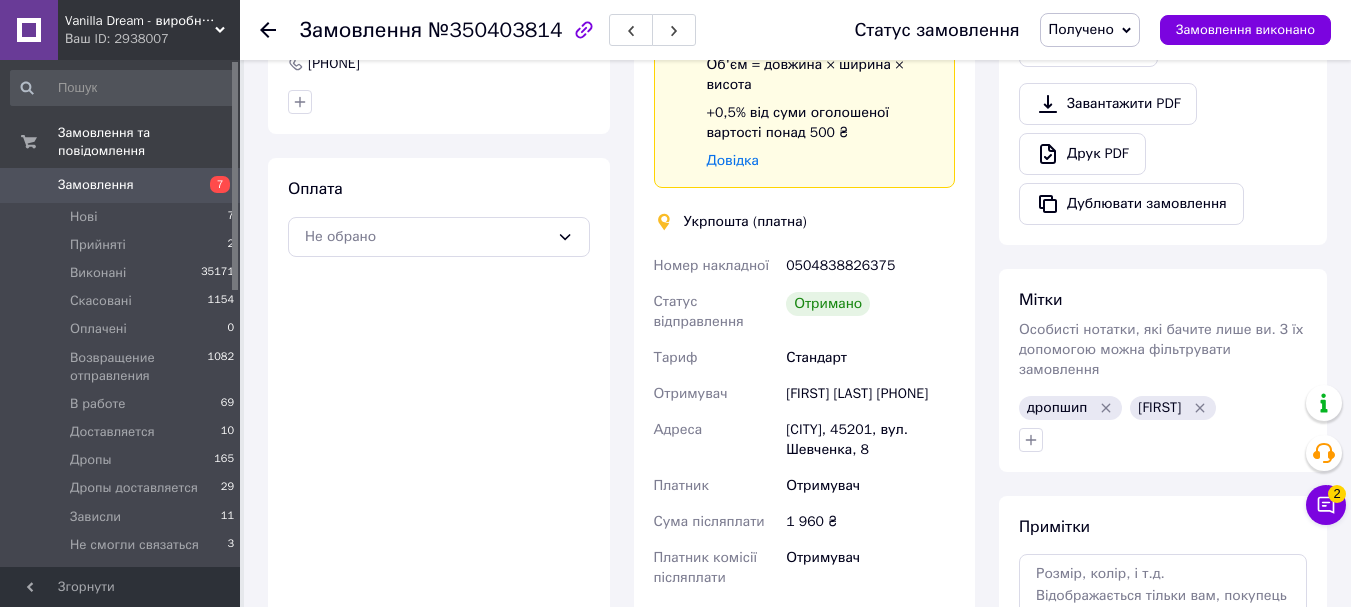 drag, startPoint x: 785, startPoint y: 389, endPoint x: 922, endPoint y: 420, distance: 140.46352 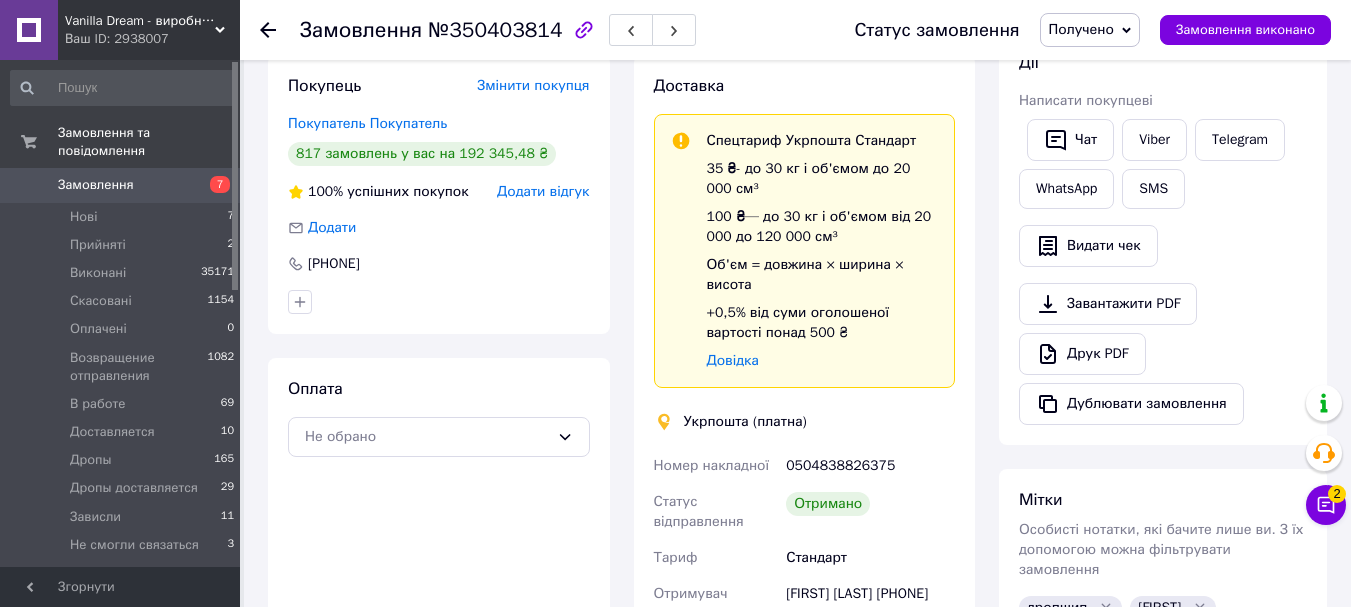 click on "Змінити покупця" at bounding box center [533, 85] 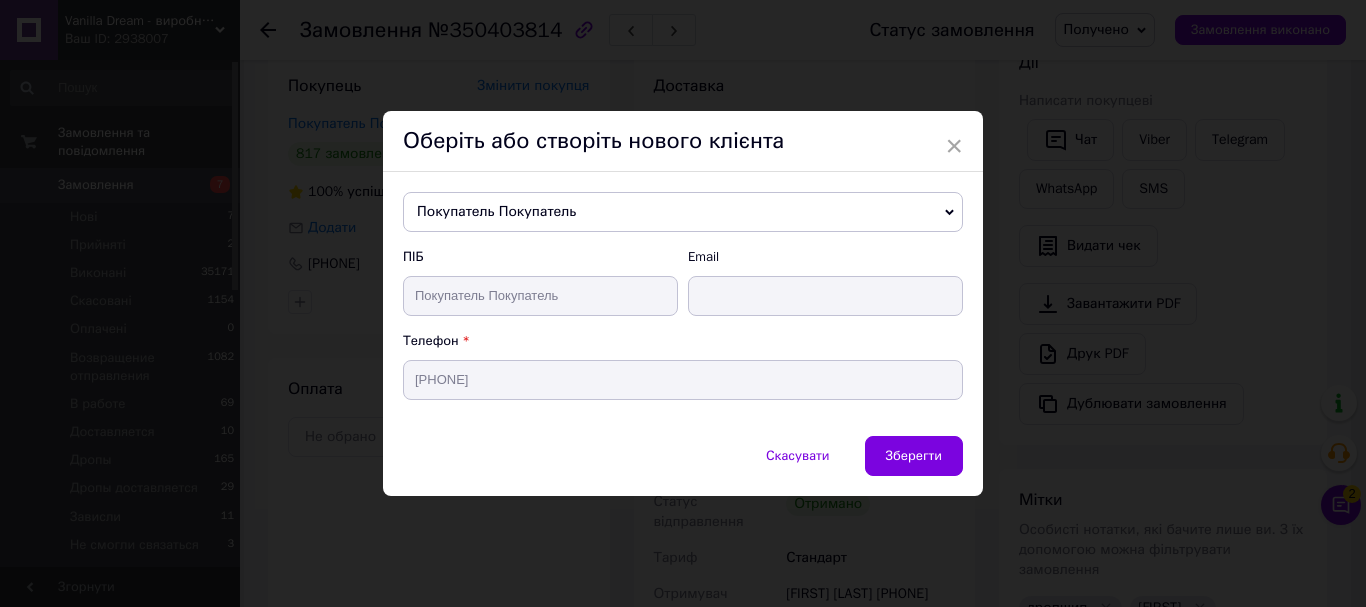 click on "Покупатель Покупатель" at bounding box center (683, 212) 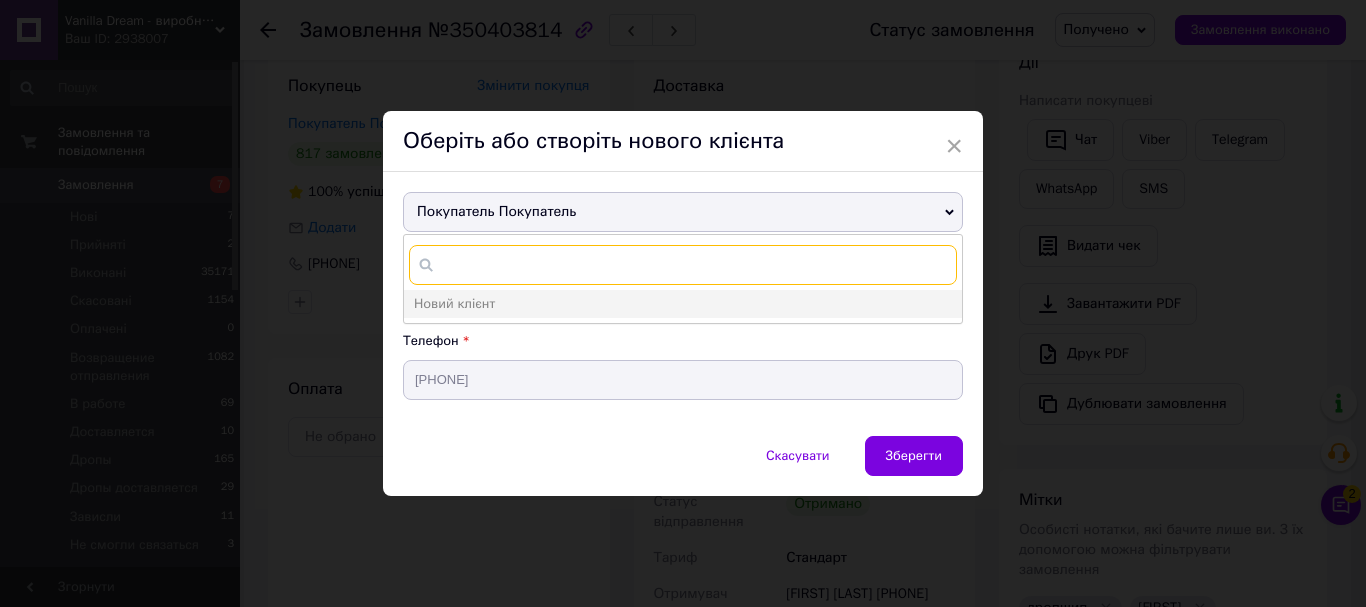 click at bounding box center [683, 265] 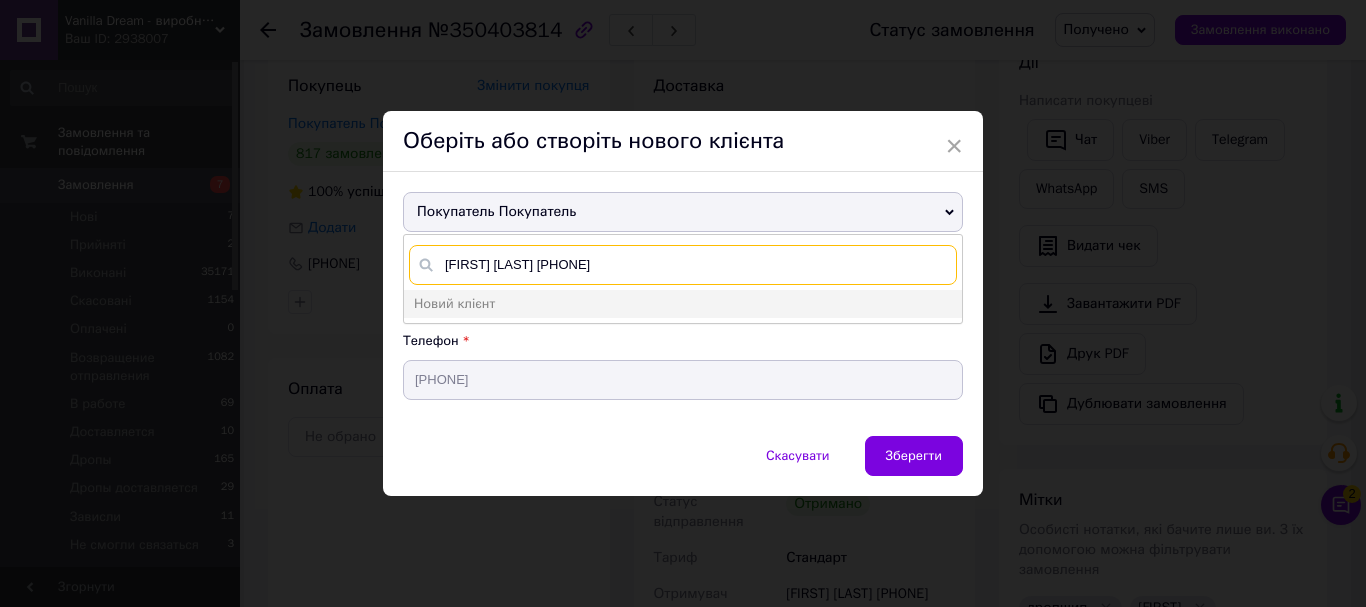 type on "Тетяна Романович +380991678415" 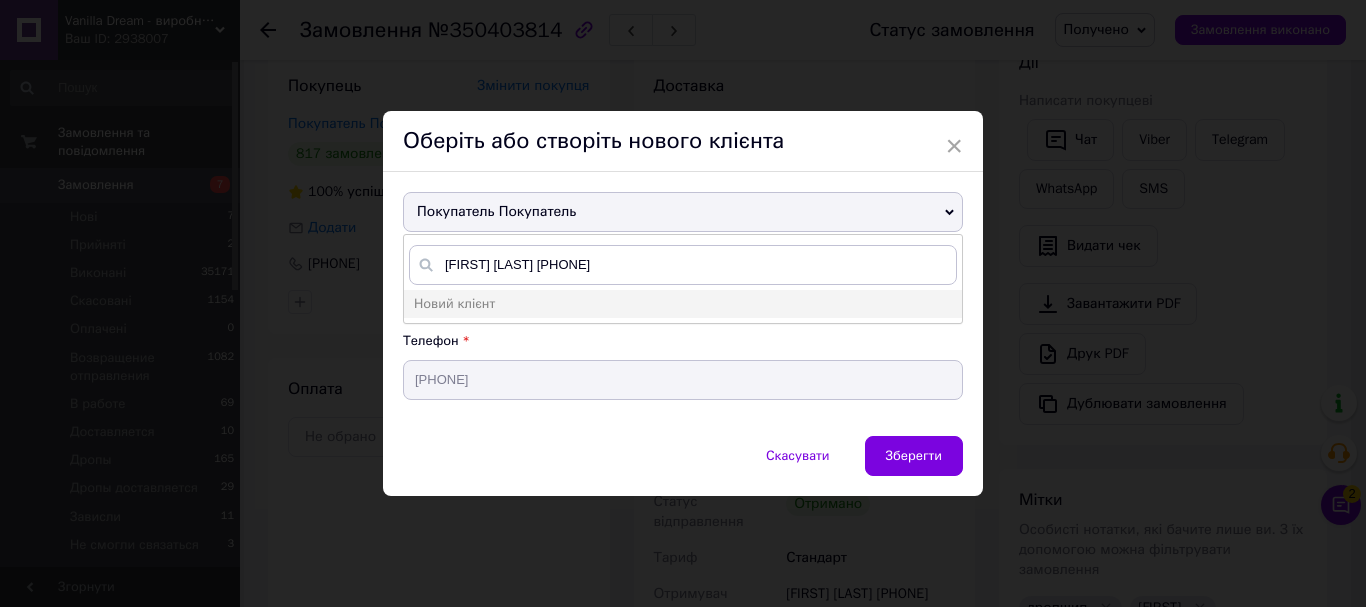 click on "Новий клієнт" at bounding box center (683, 304) 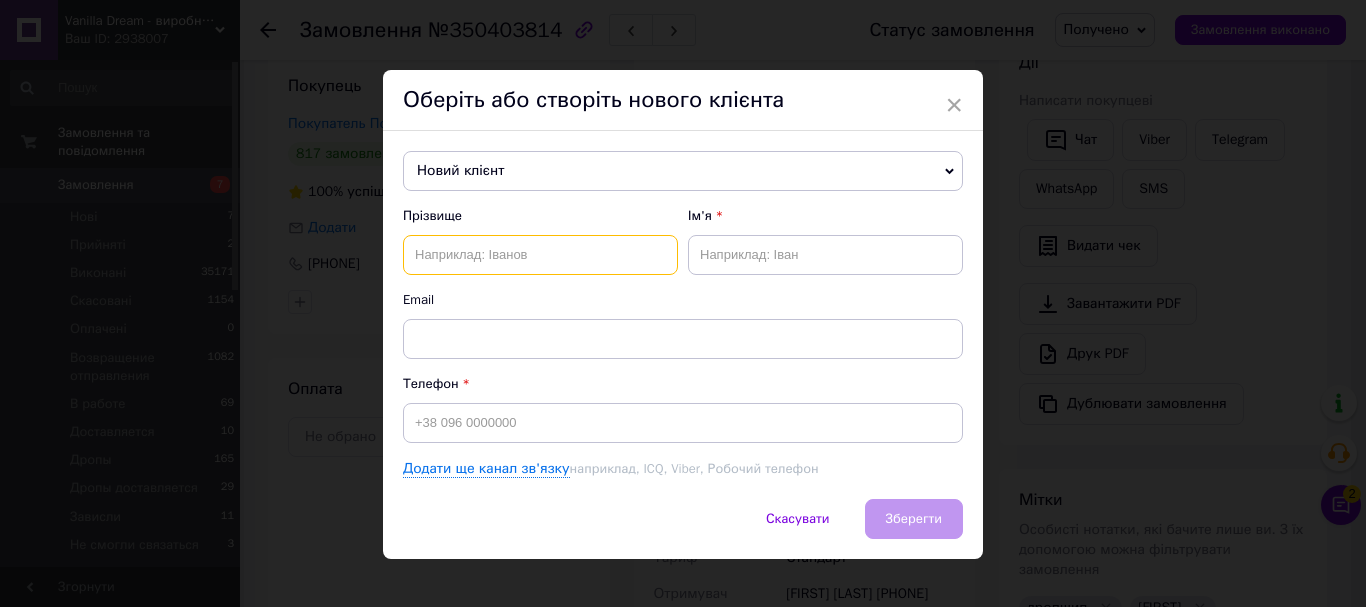 click at bounding box center [540, 255] 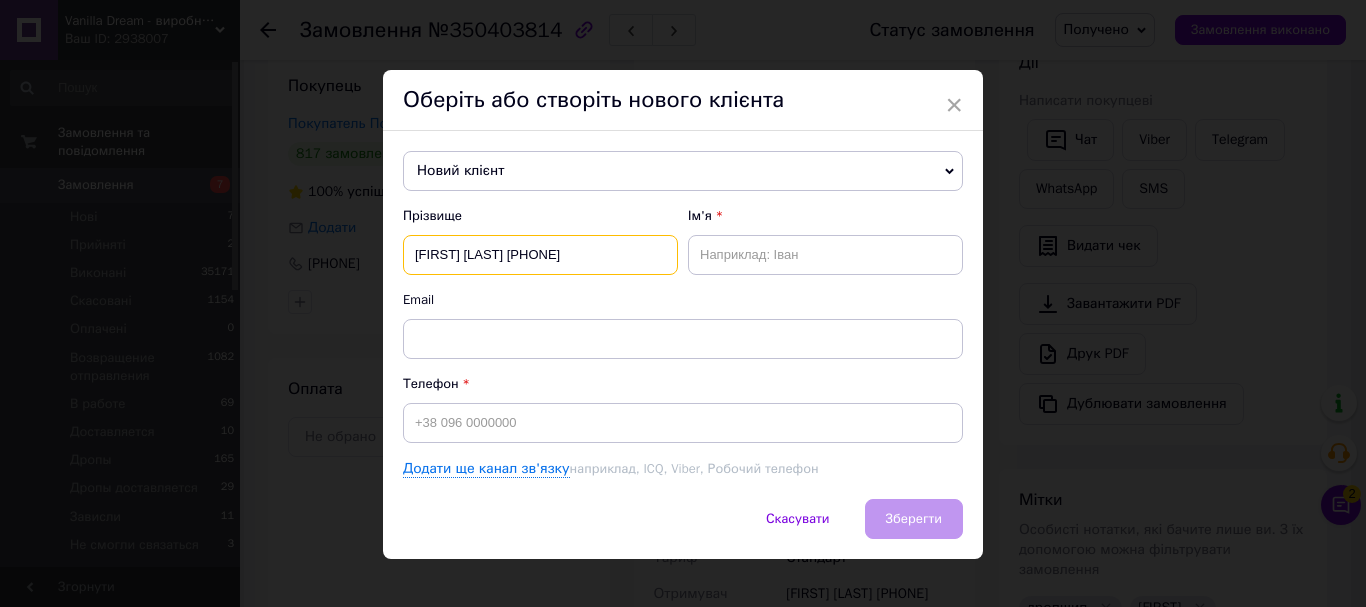 drag, startPoint x: 528, startPoint y: 252, endPoint x: 665, endPoint y: 257, distance: 137.09122 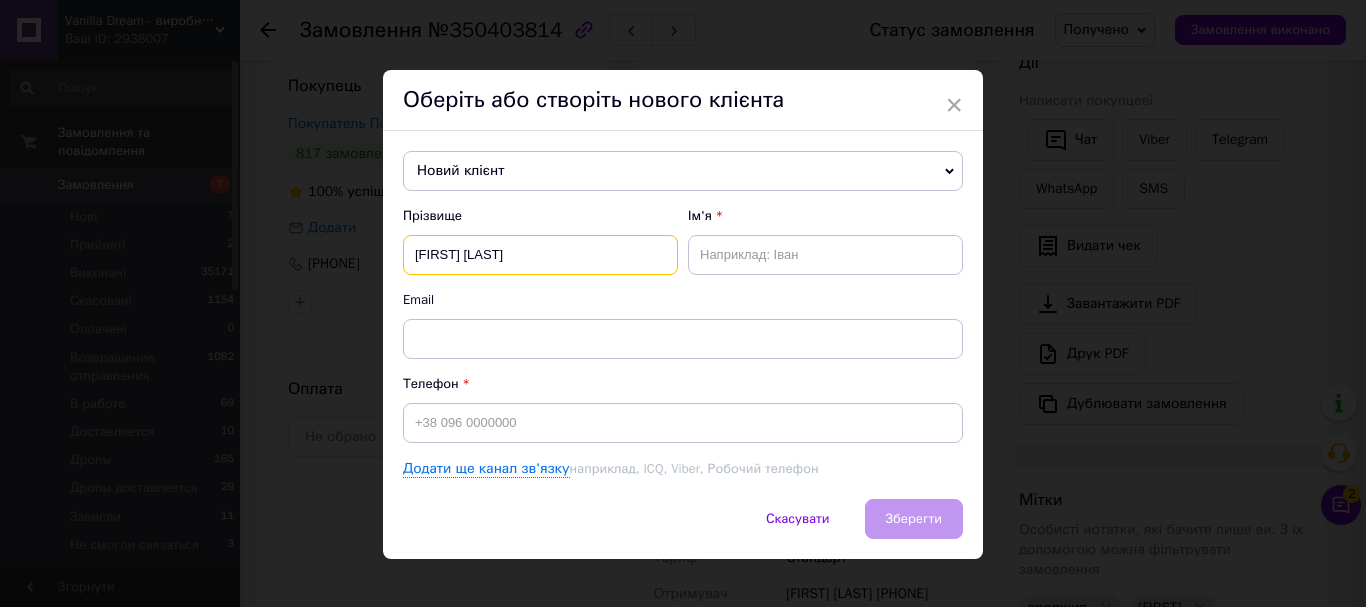 type on "Тетяна Романович" 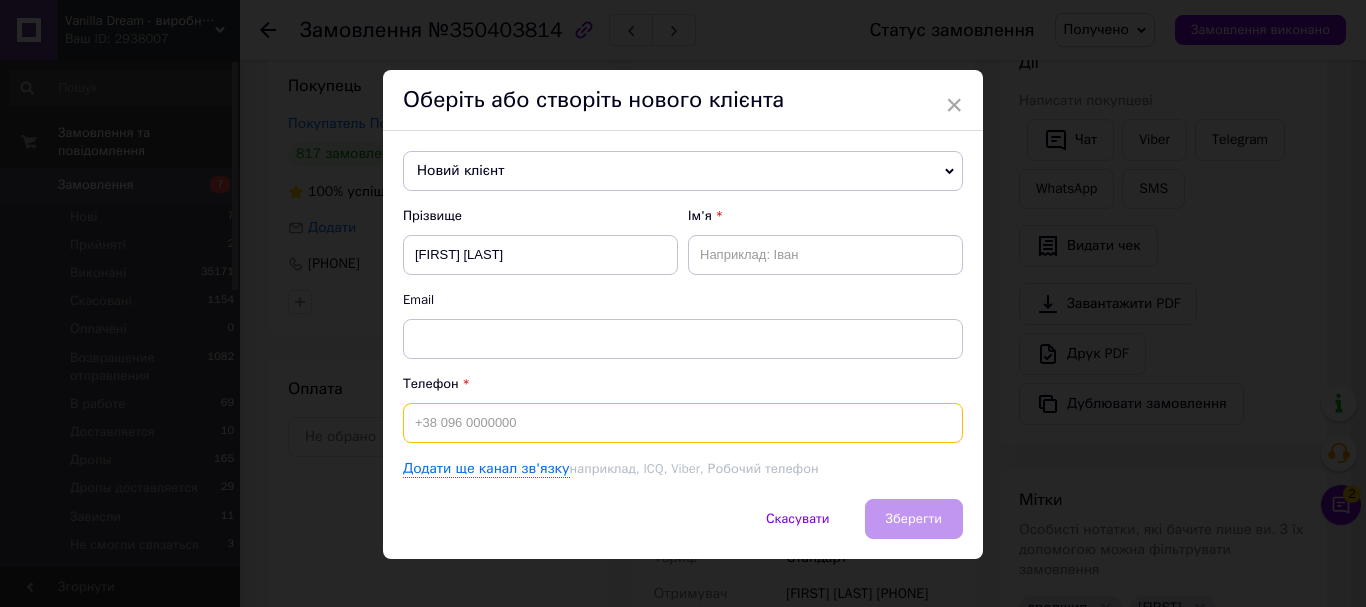paste on "+380991678415" 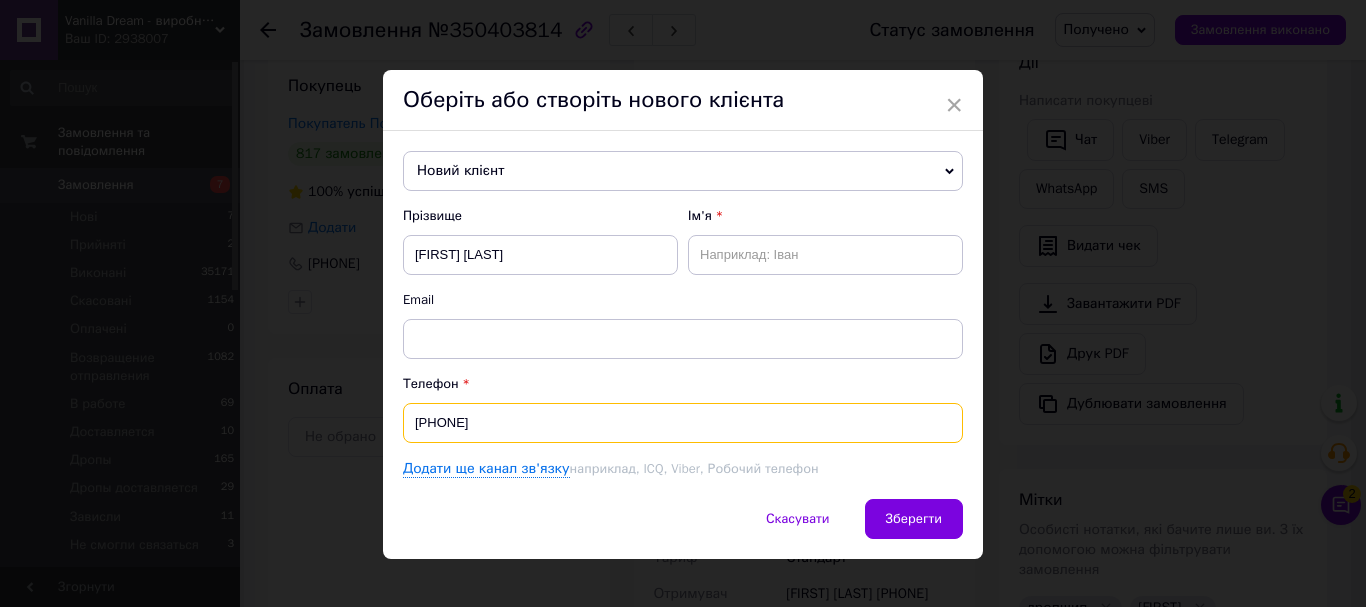 type on "+380991678415" 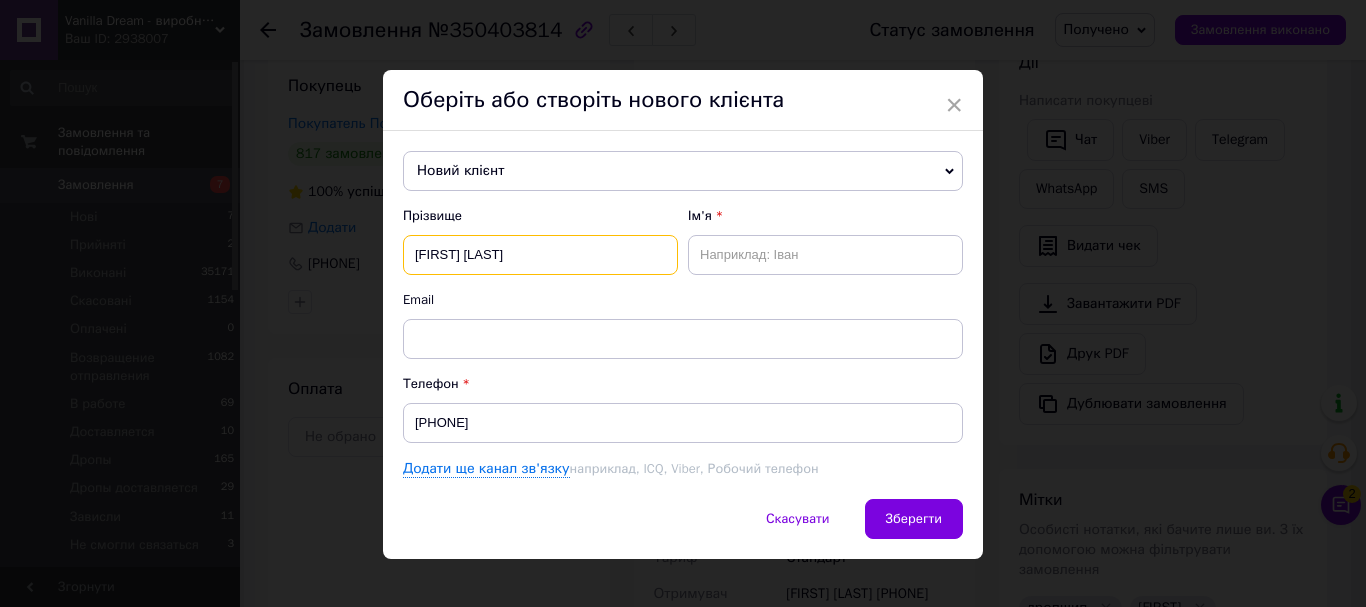 click on "Тетяна Романович" at bounding box center [540, 255] 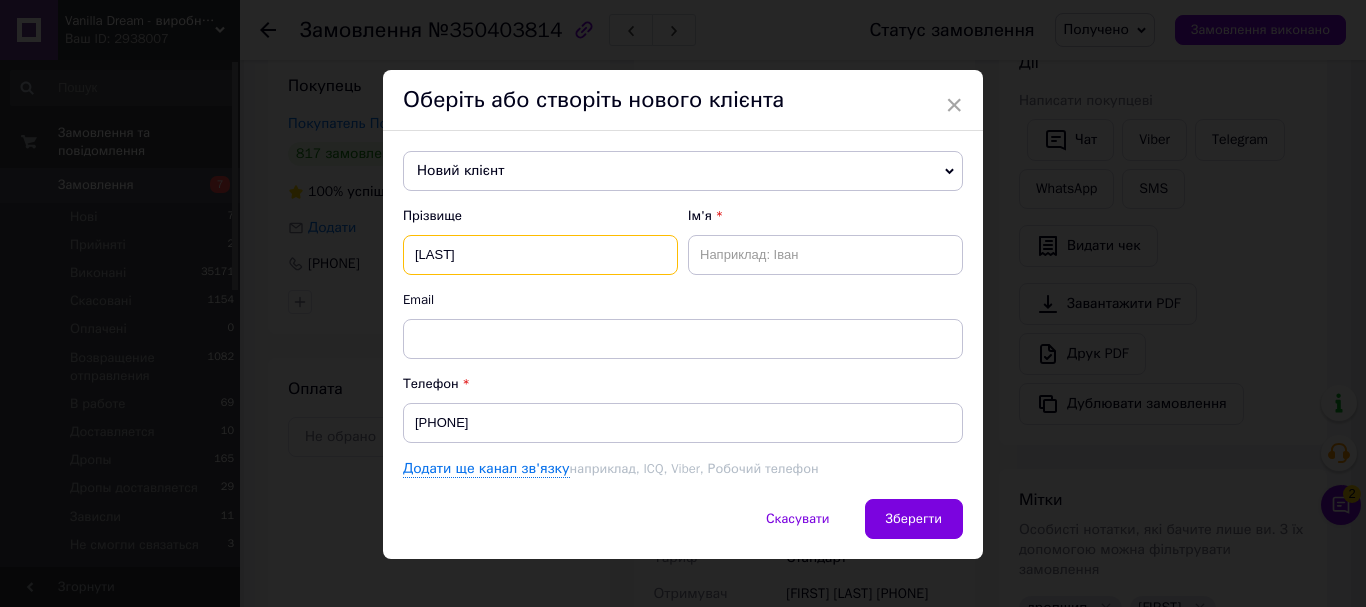 type on "Романович" 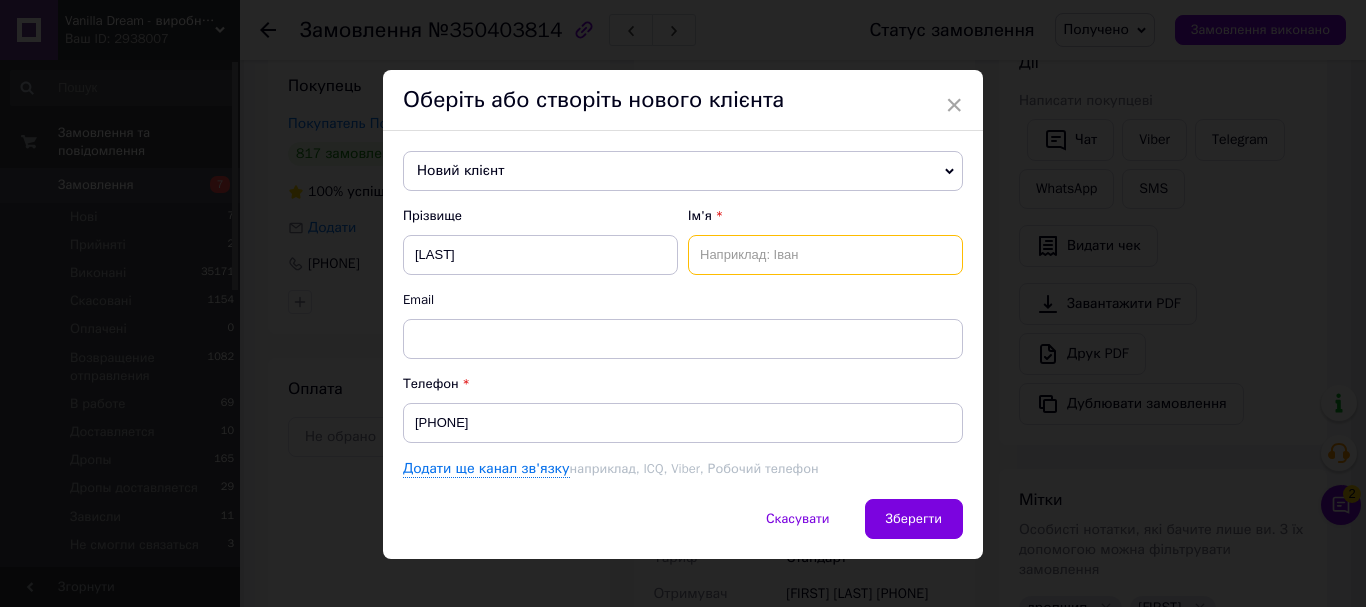 click at bounding box center (825, 255) 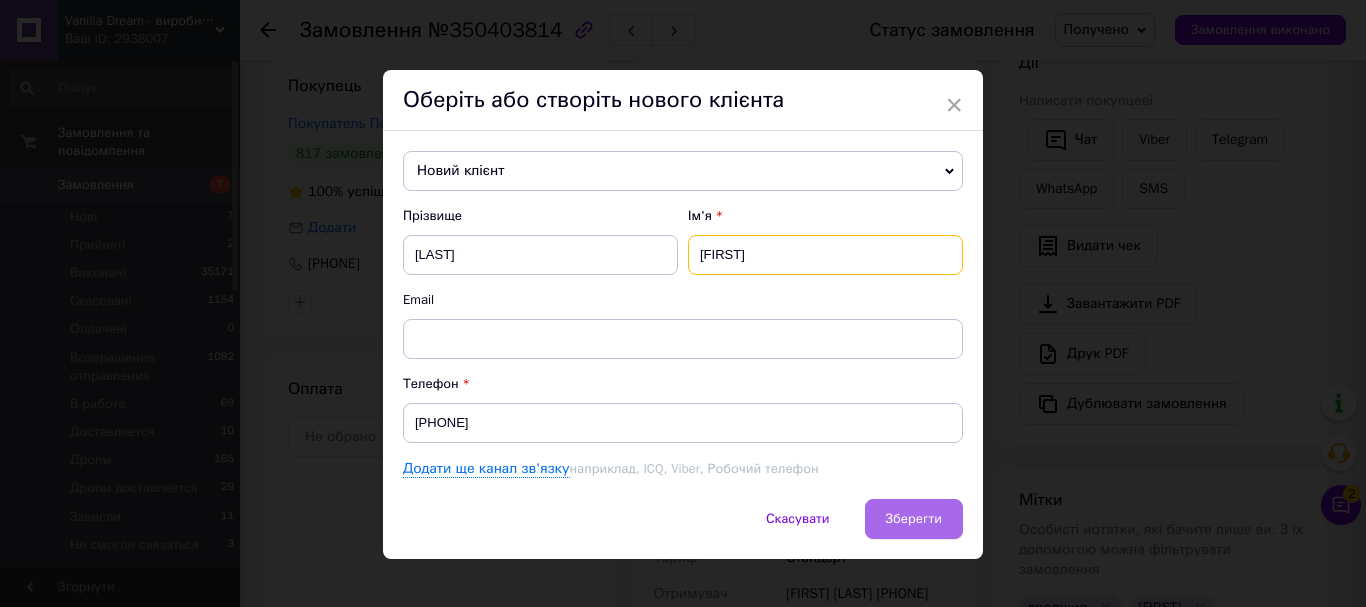 type on "Тетяна" 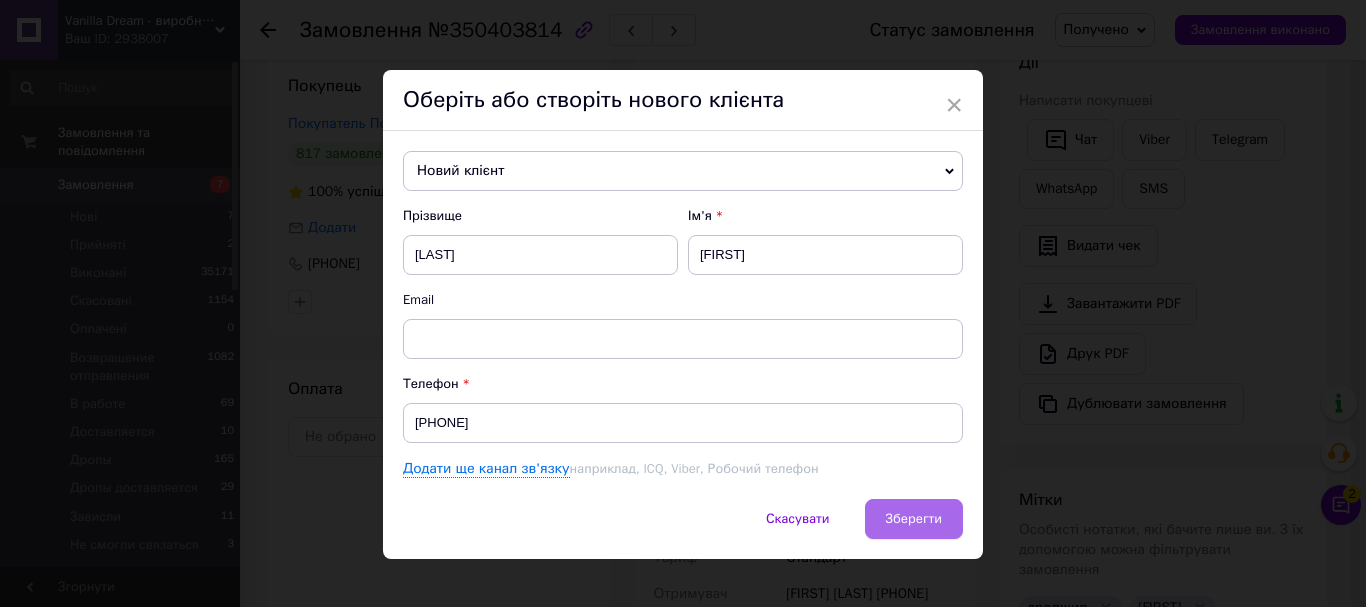 click on "Зберегти" at bounding box center (914, 518) 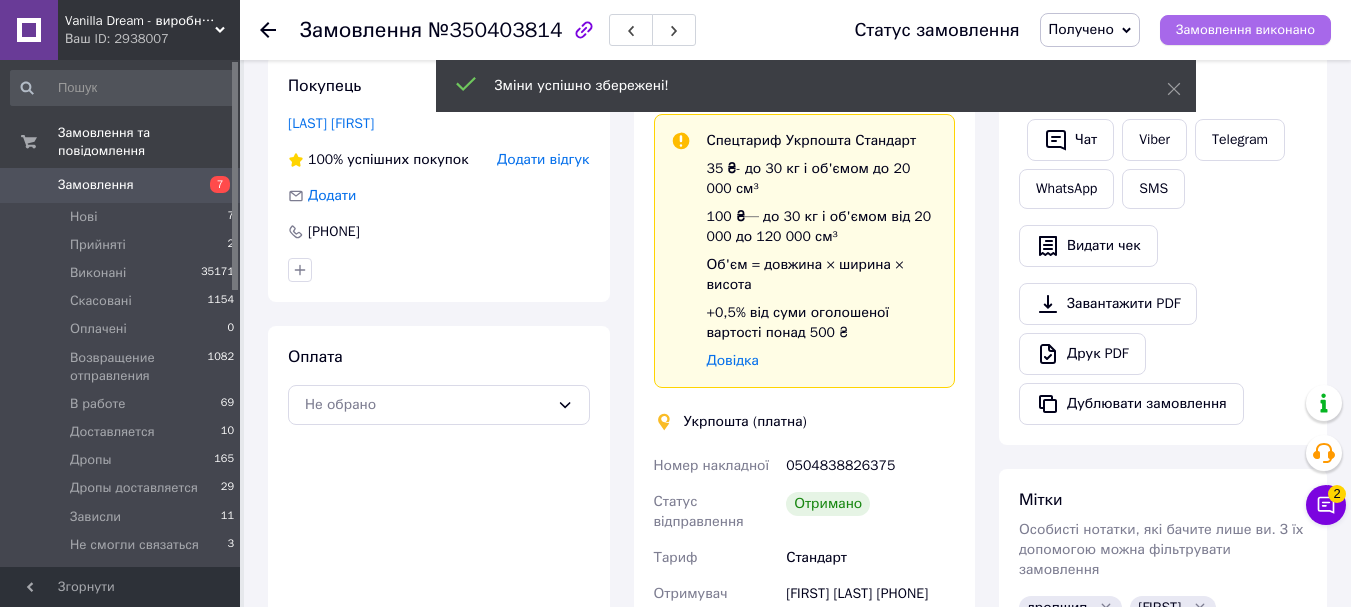click on "Замовлення виконано" at bounding box center [1245, 30] 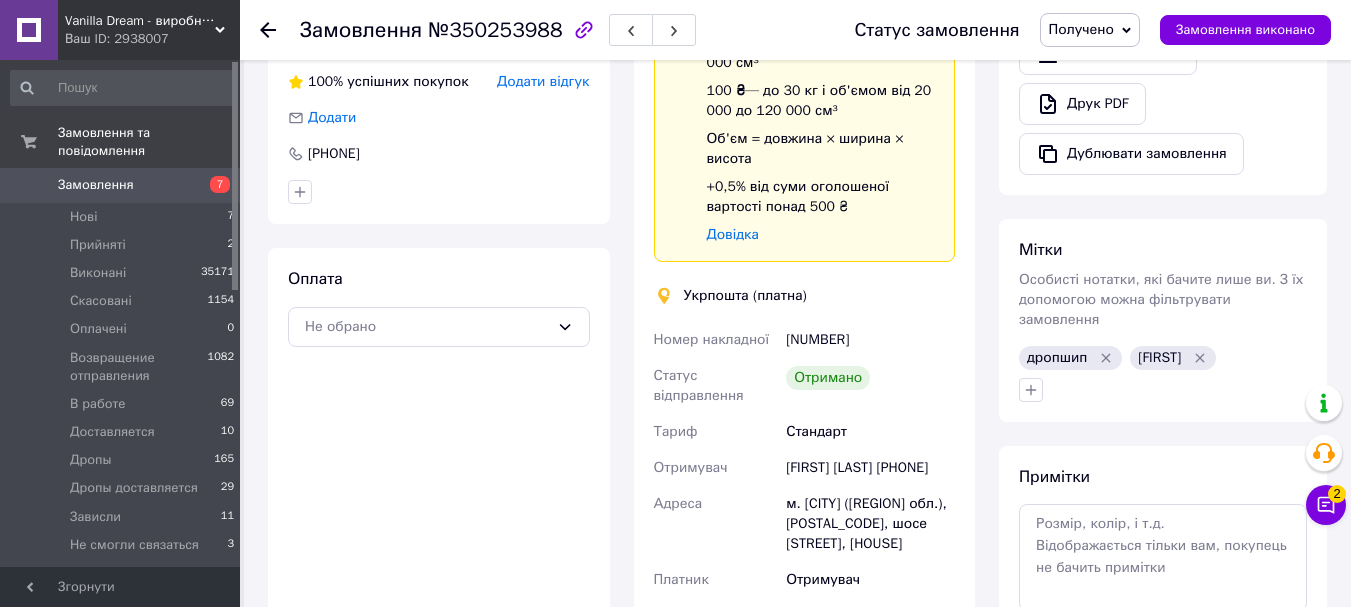 scroll, scrollTop: 600, scrollLeft: 0, axis: vertical 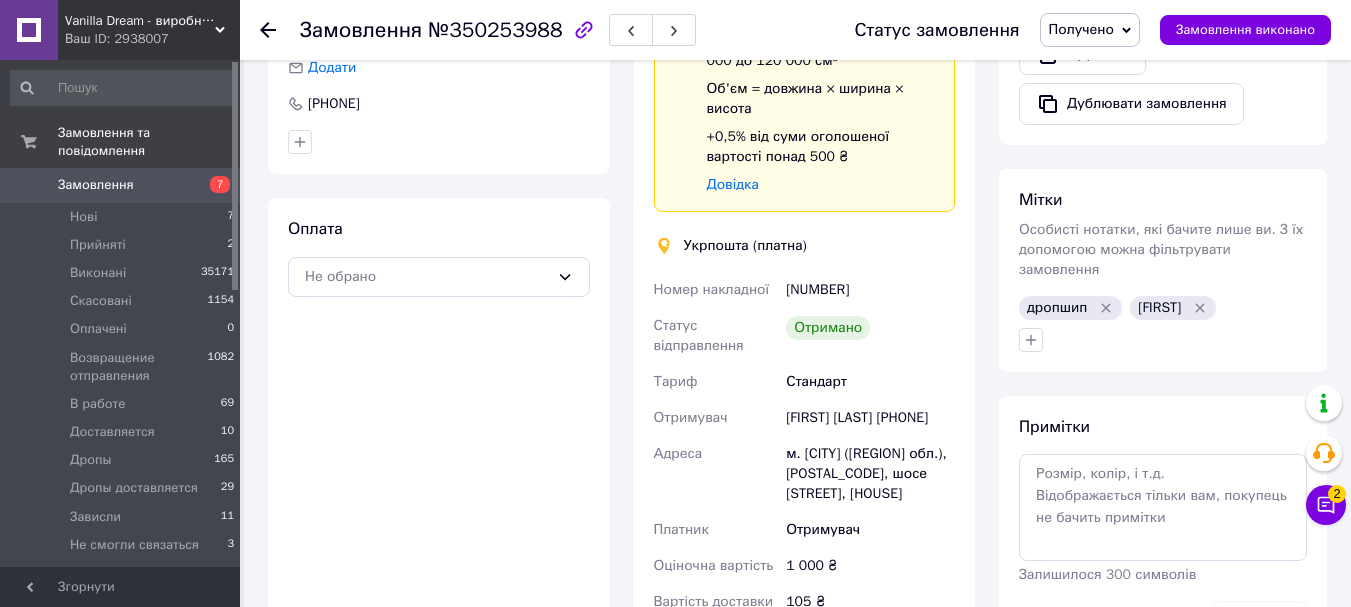 drag, startPoint x: 777, startPoint y: 411, endPoint x: 903, endPoint y: 433, distance: 127.90621 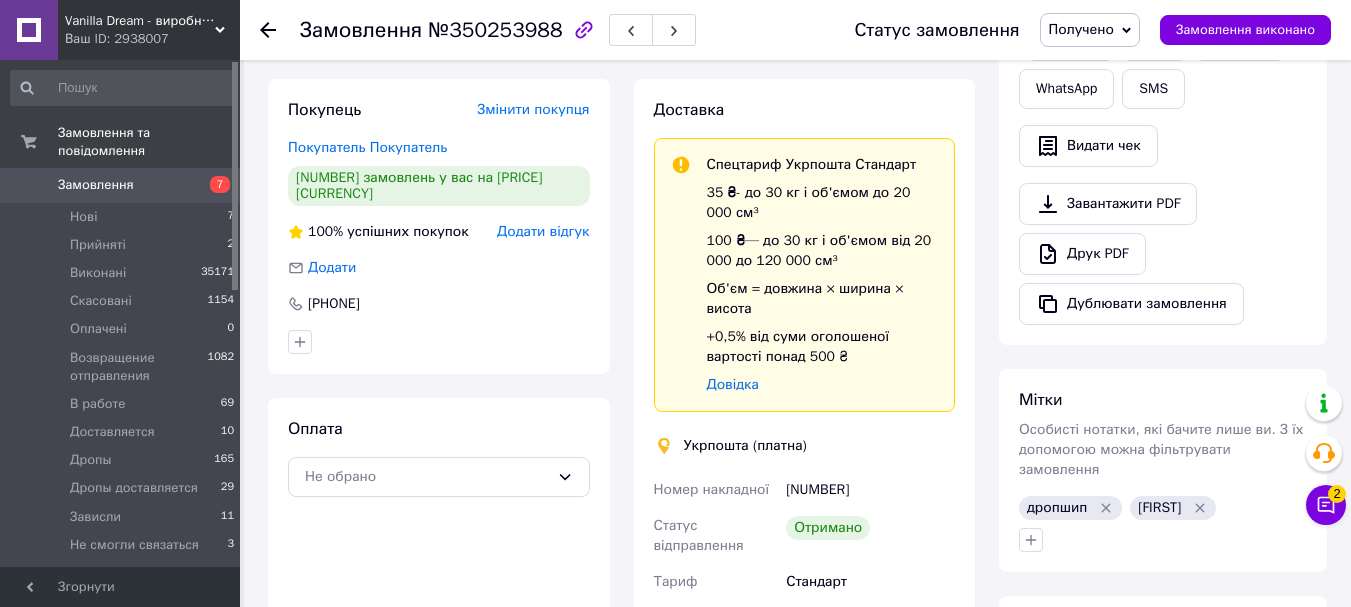 scroll, scrollTop: 200, scrollLeft: 0, axis: vertical 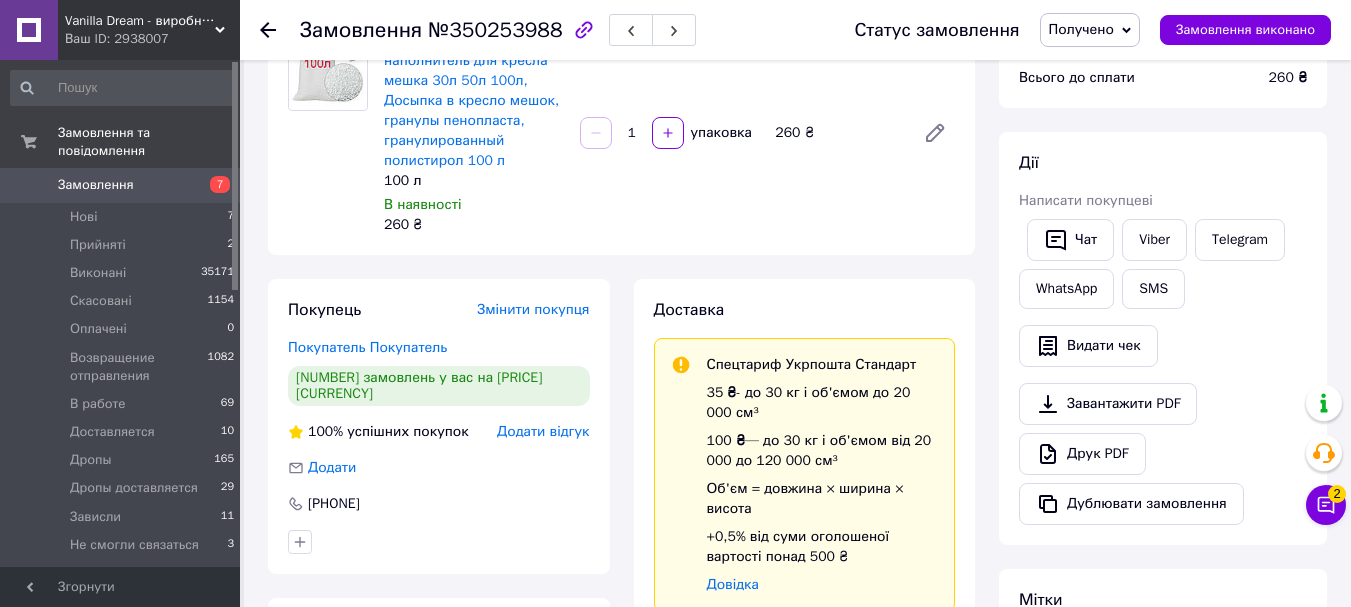 click on "Змінити покупця" at bounding box center [533, 309] 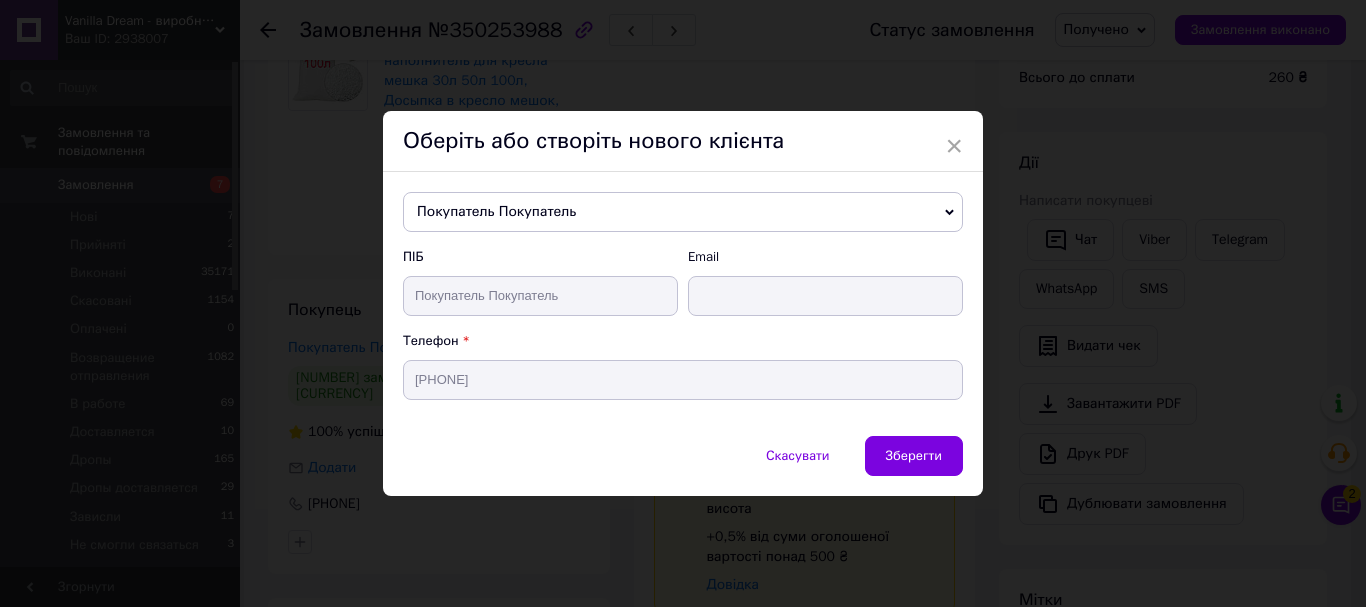 click on "Покупатель Покупатель" at bounding box center [683, 212] 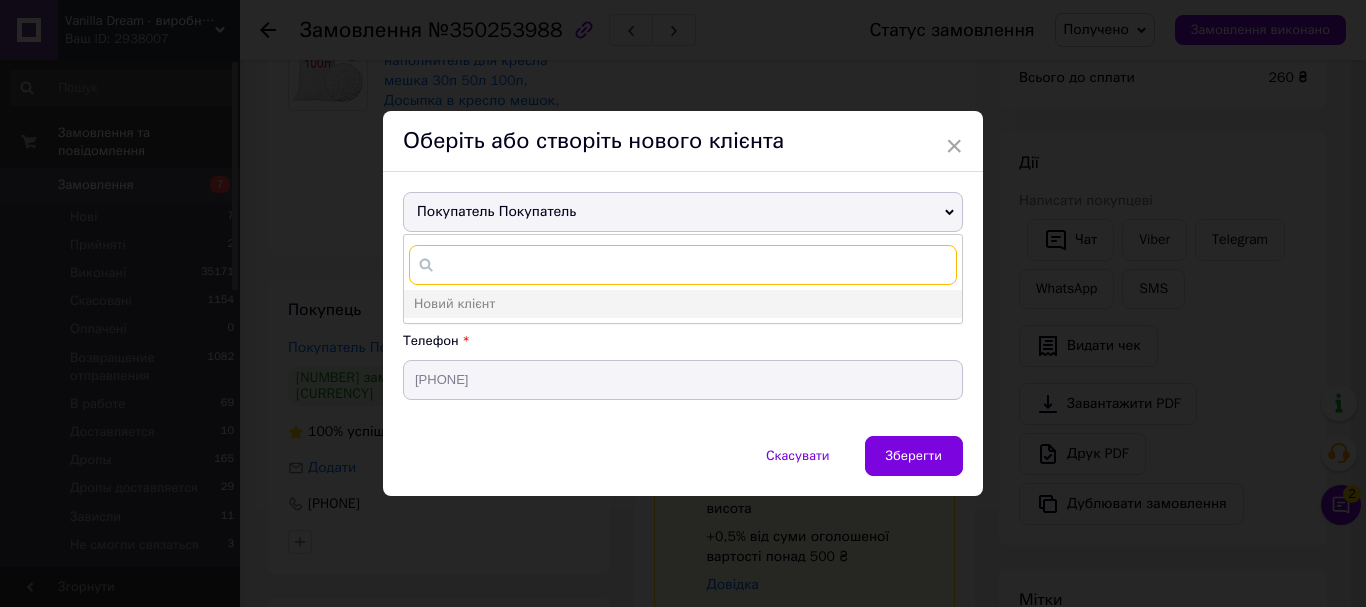 click at bounding box center (683, 265) 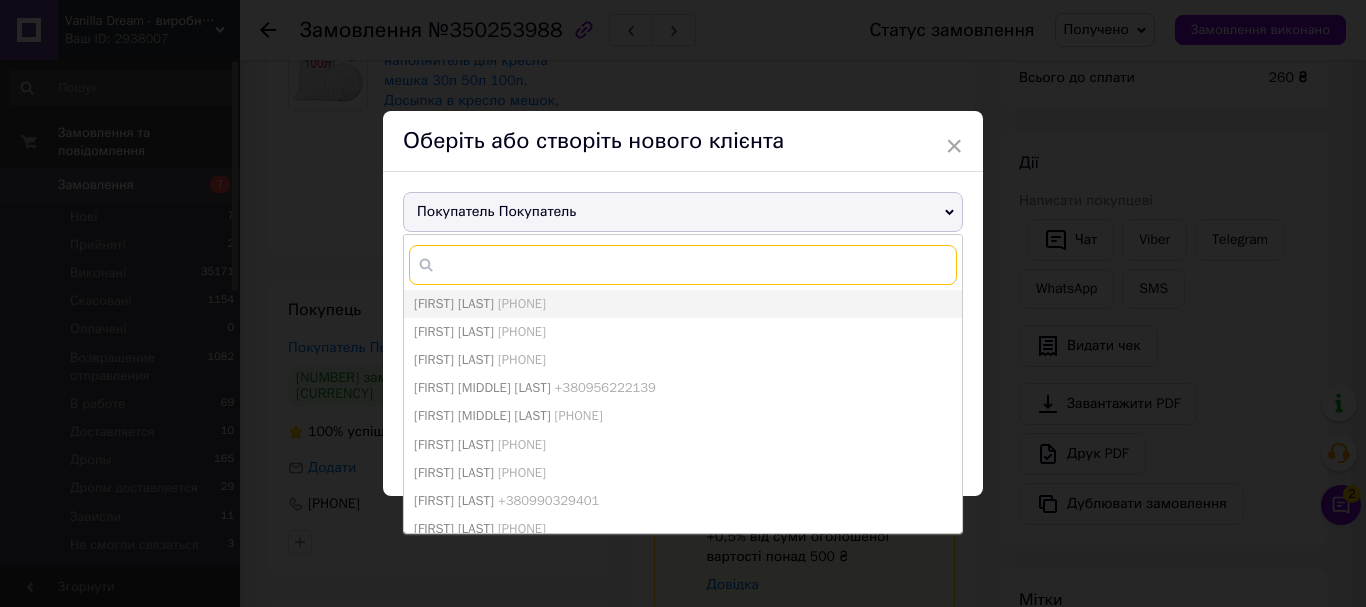 paste on "Катя Пузанова +380971910818" 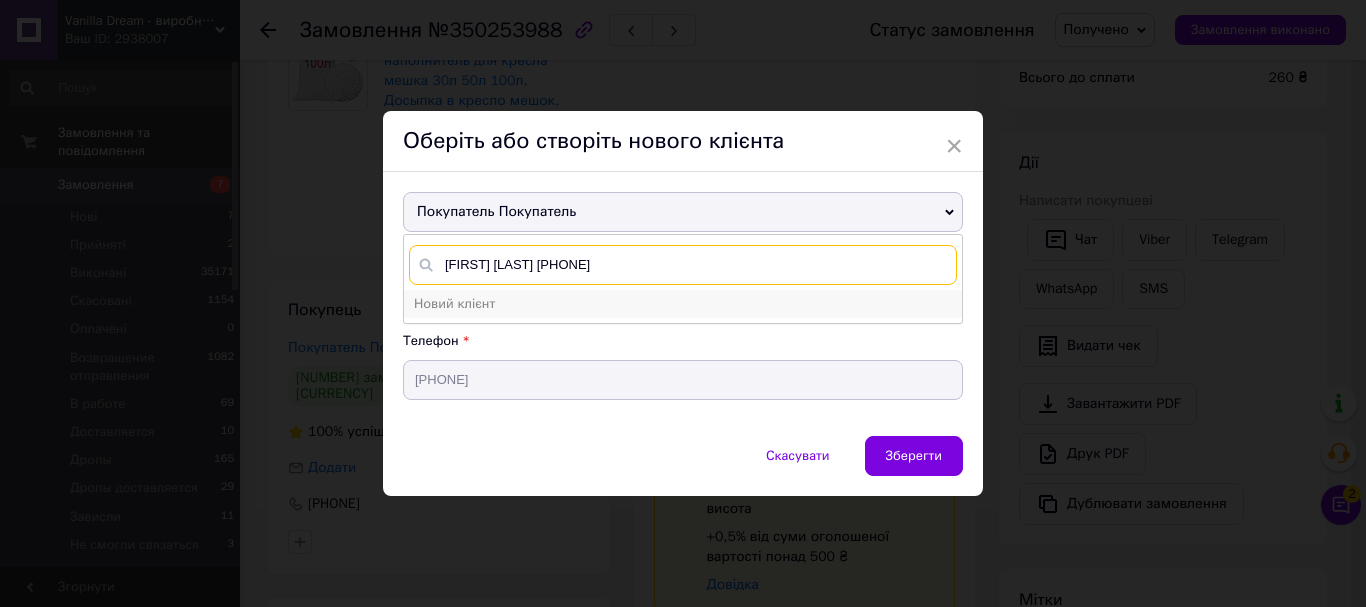 type on "Катя Пузанова +380971910818" 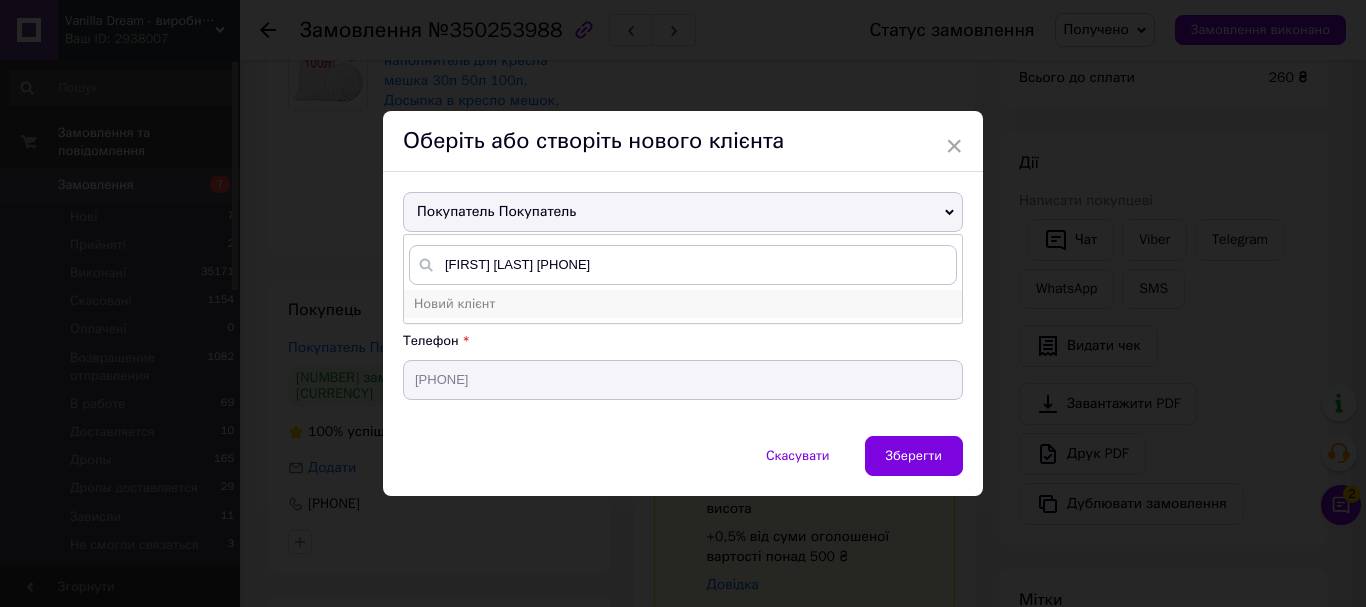 click on "Новий клієнт" at bounding box center [683, 304] 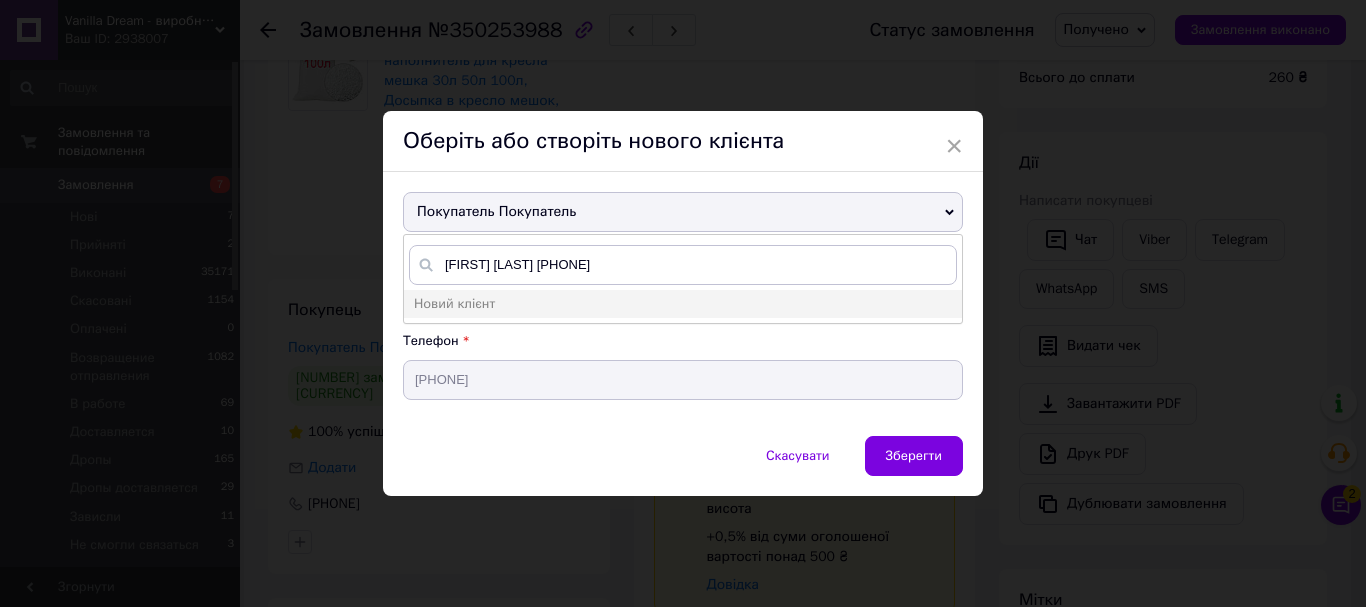 type 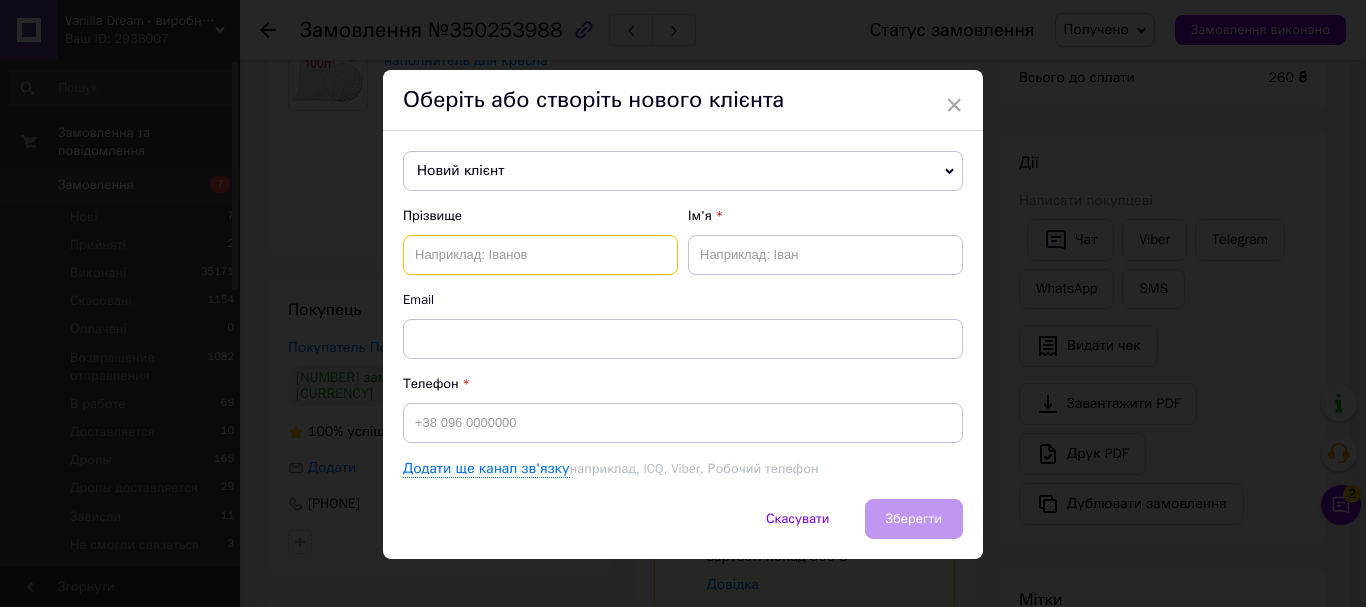 click at bounding box center [540, 255] 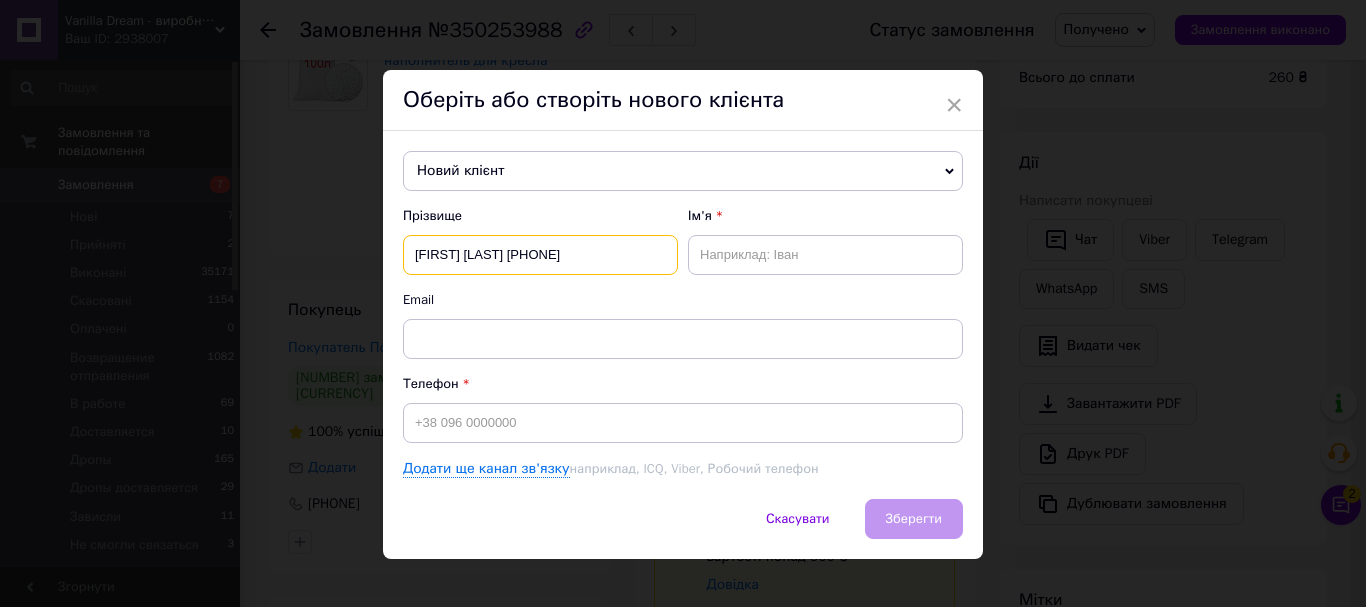 drag, startPoint x: 612, startPoint y: 241, endPoint x: 639, endPoint y: 241, distance: 27 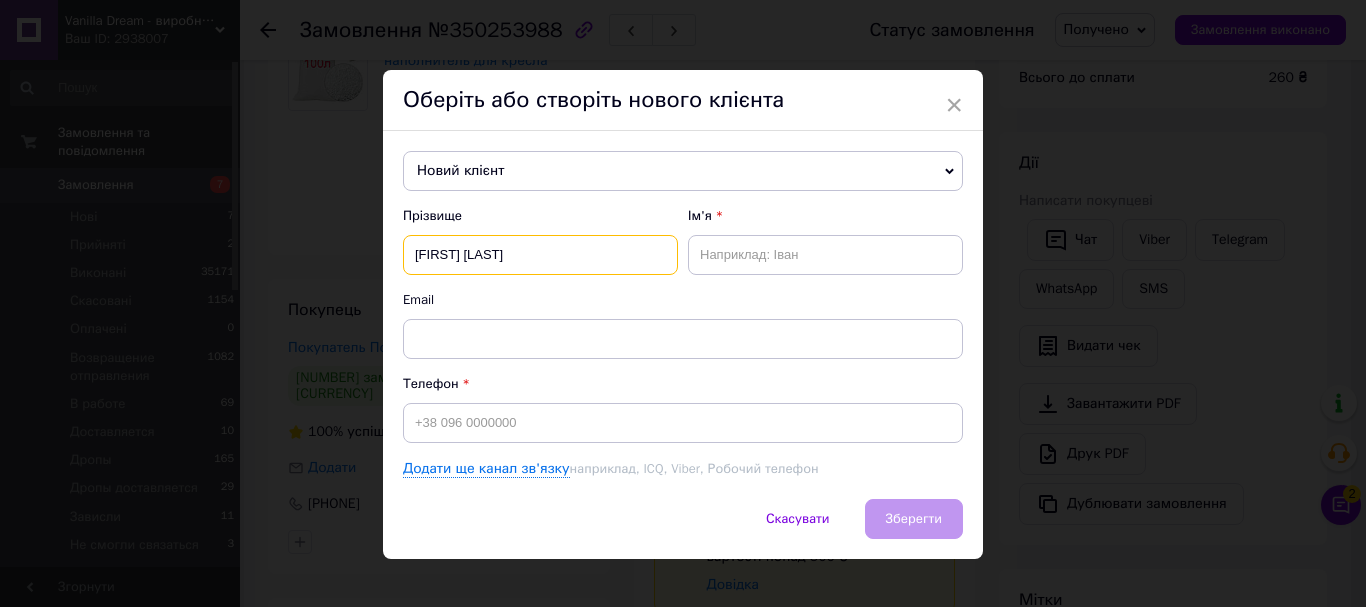 type on "Катя Пузанова" 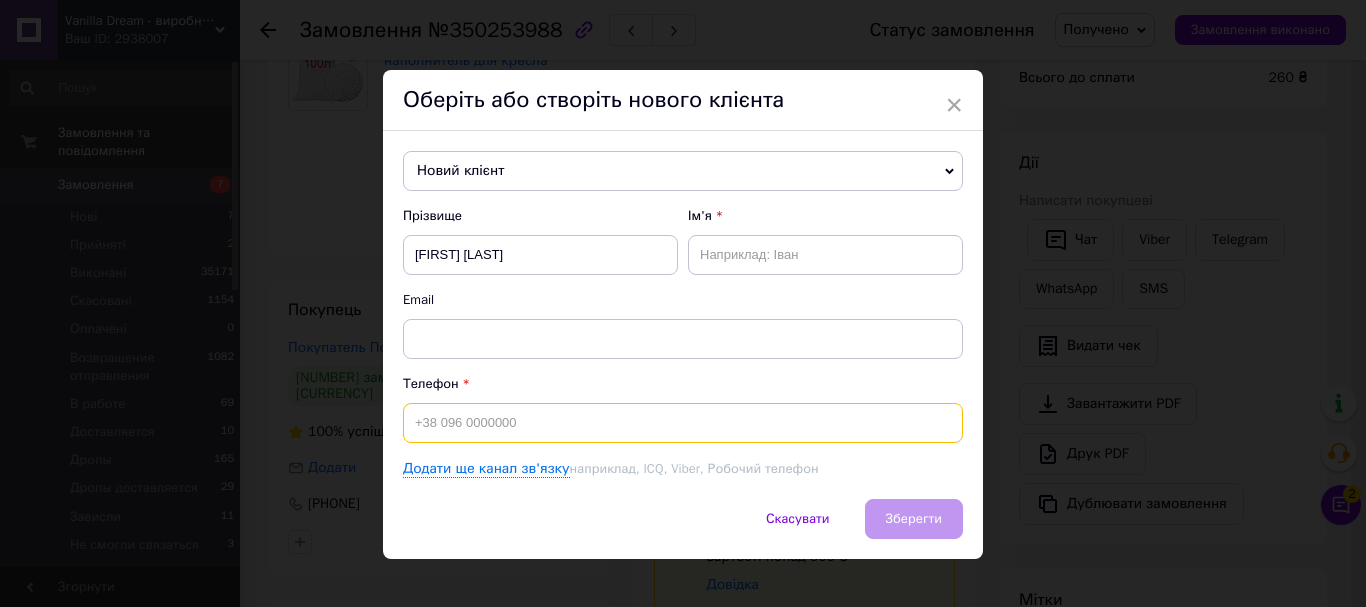 paste on "+380971910818" 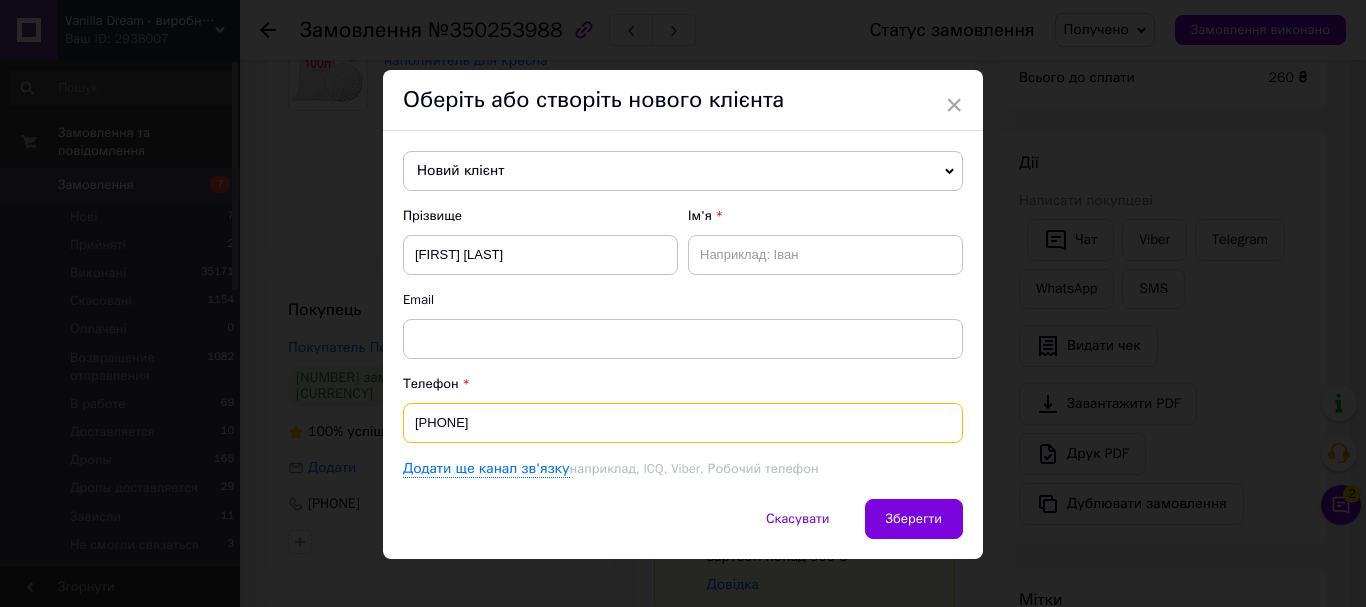 type on "+380971910818" 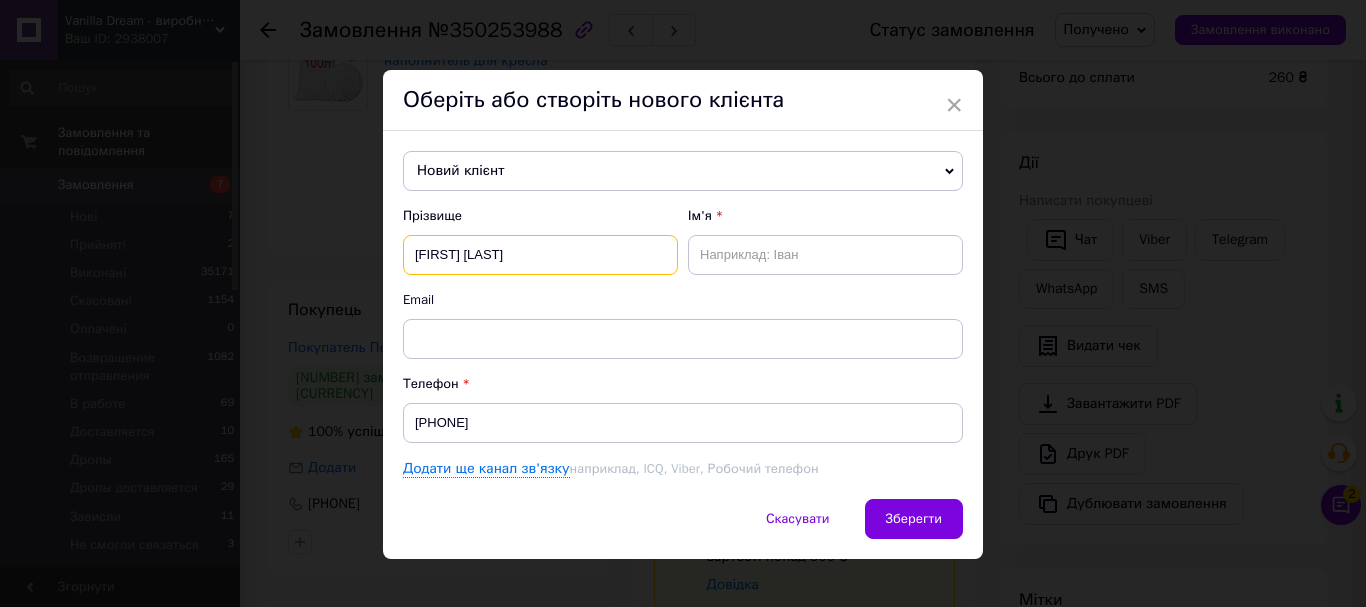 click on "Катя Пузанова" at bounding box center [540, 255] 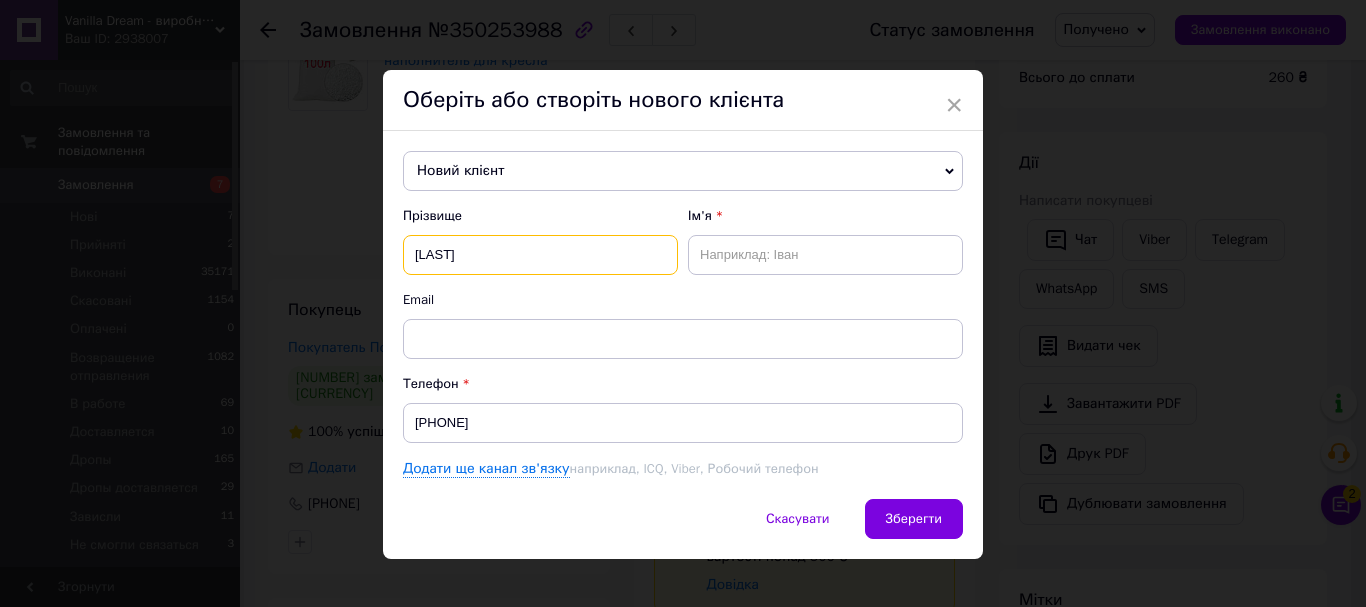 type on "Пузанова" 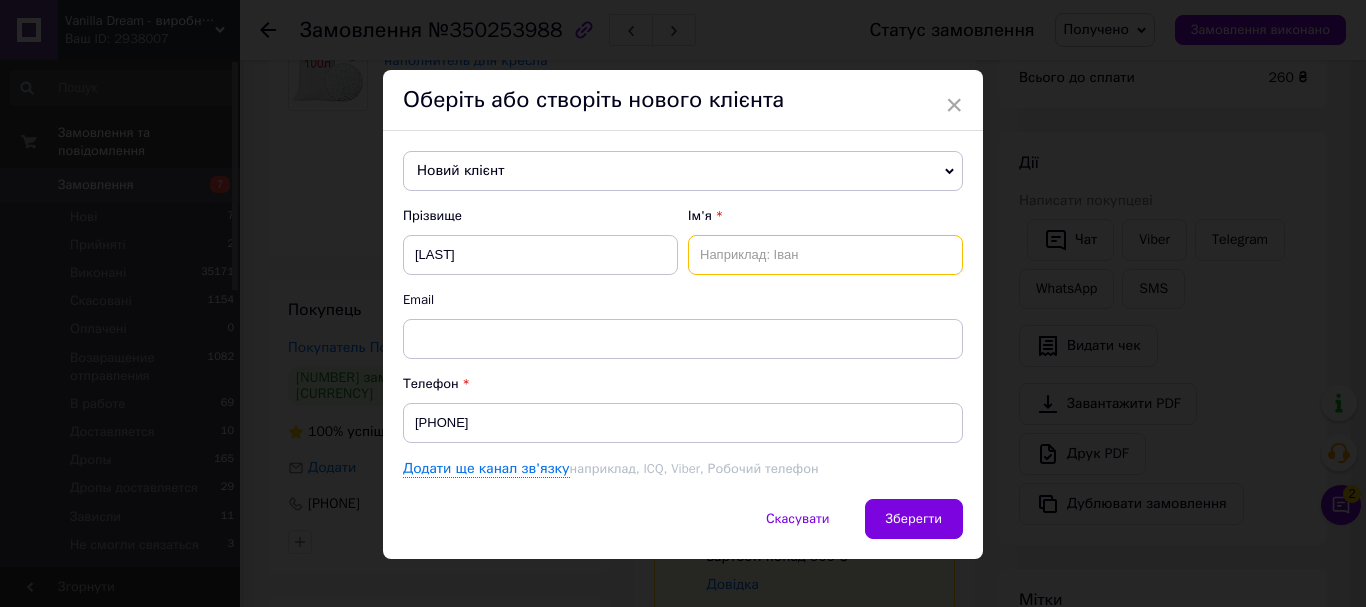 click at bounding box center (825, 255) 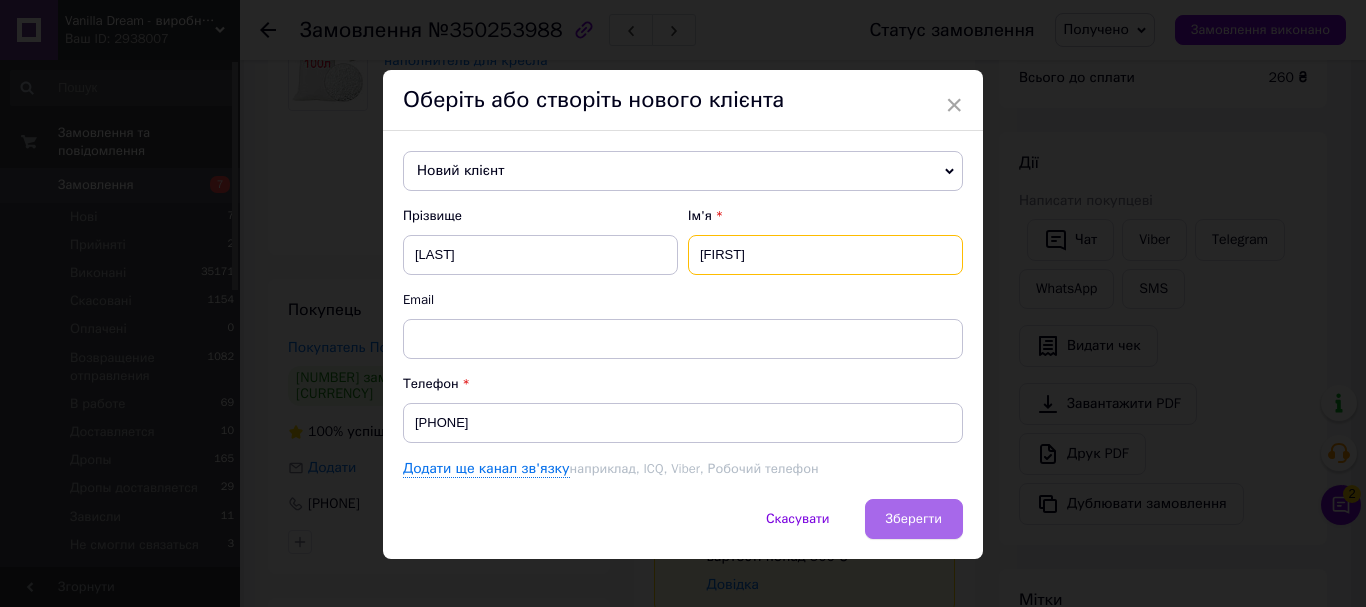 type on "Катя" 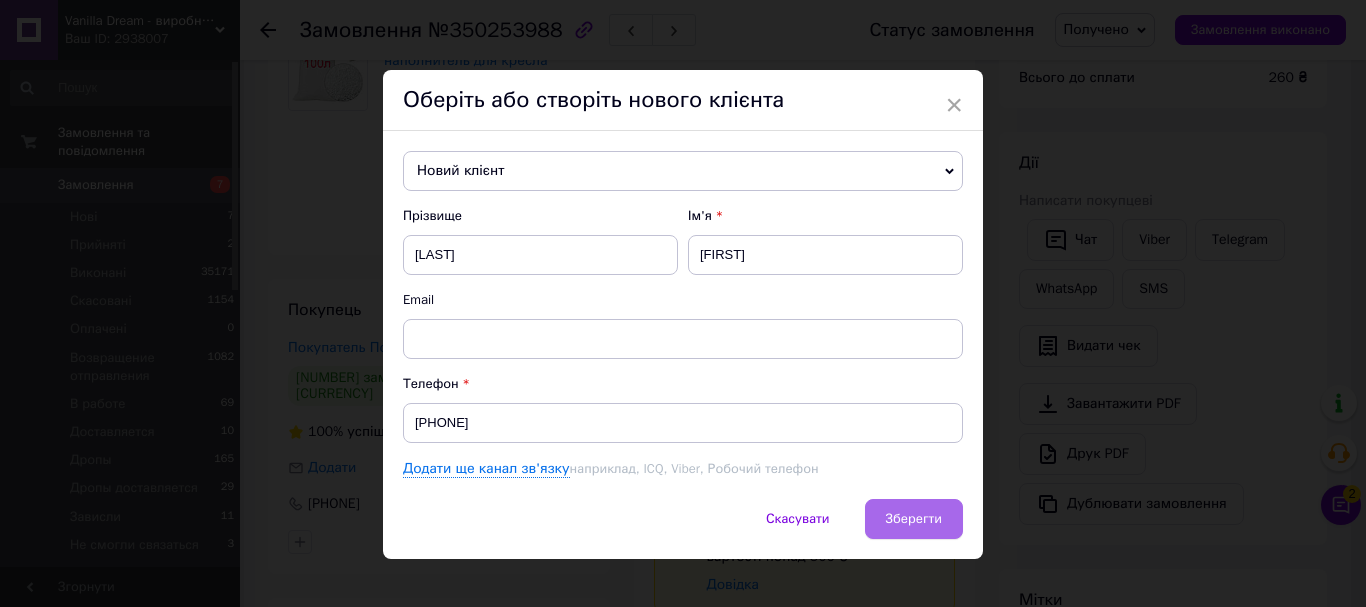 click on "Зберегти" at bounding box center (914, 519) 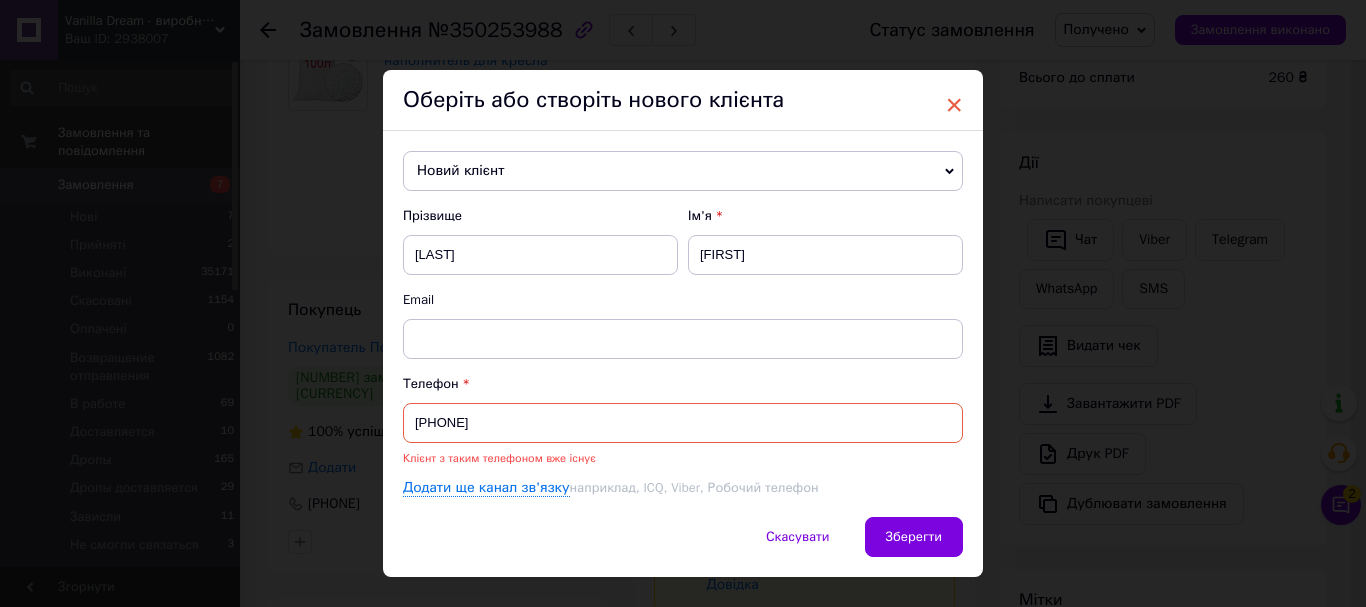 click on "×" at bounding box center (954, 105) 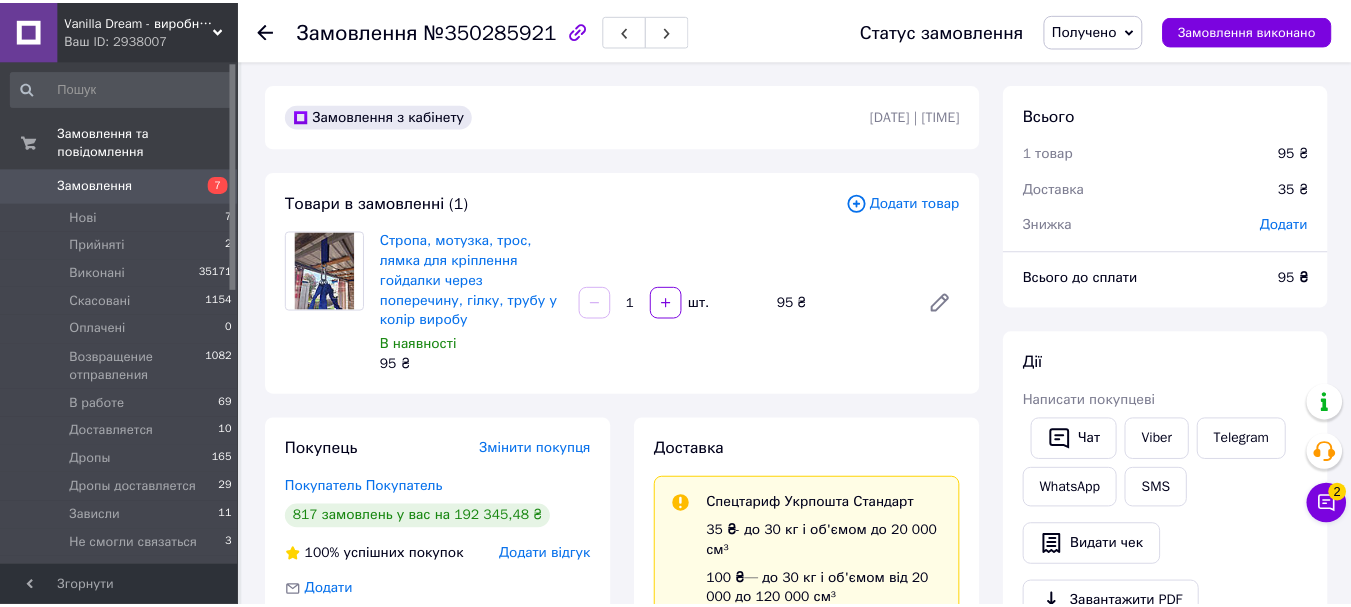 scroll, scrollTop: 0, scrollLeft: 0, axis: both 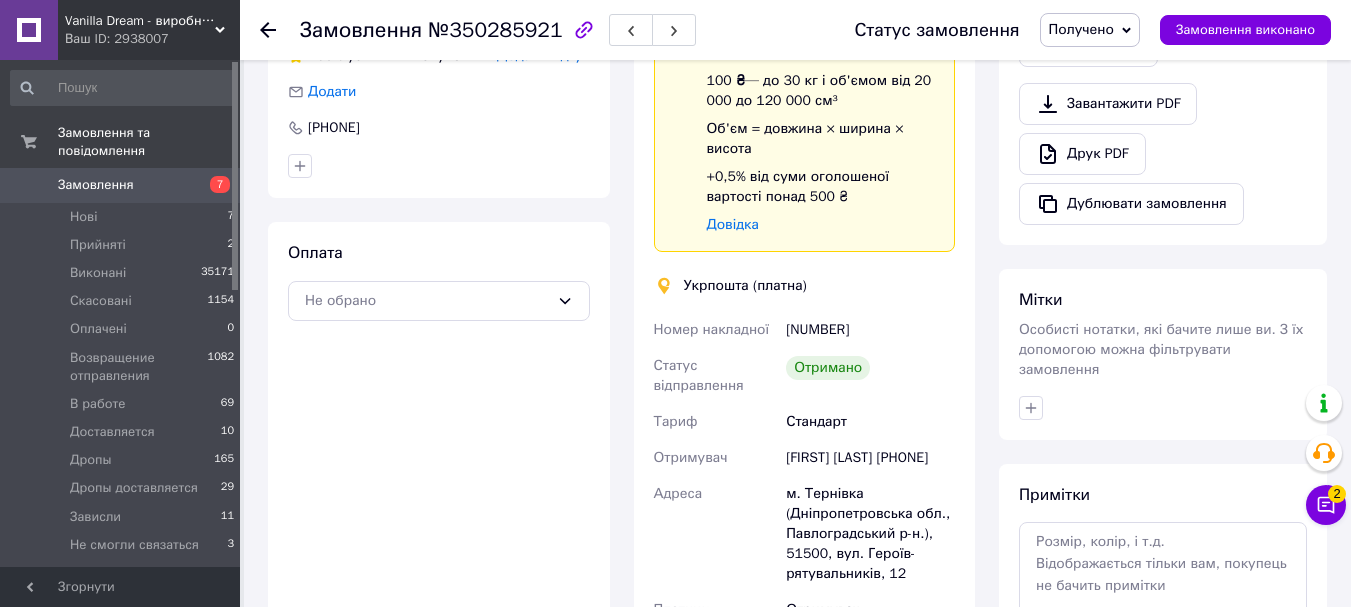 drag, startPoint x: 771, startPoint y: 451, endPoint x: 929, endPoint y: 481, distance: 160.82289 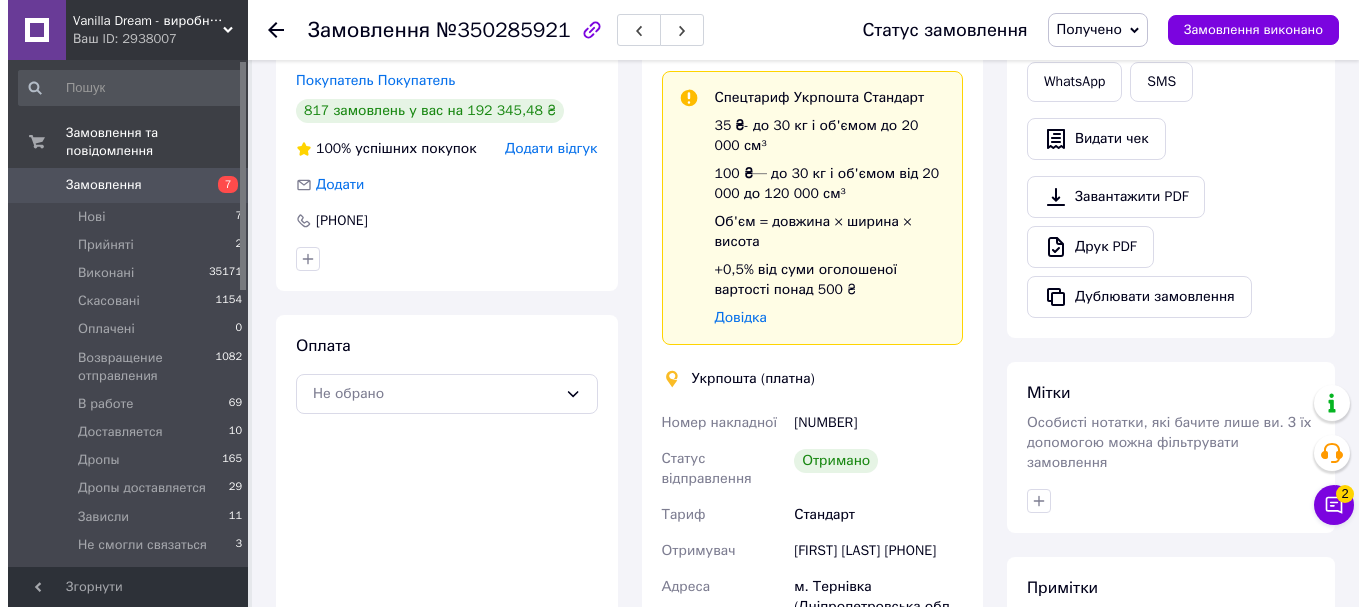 scroll, scrollTop: 300, scrollLeft: 0, axis: vertical 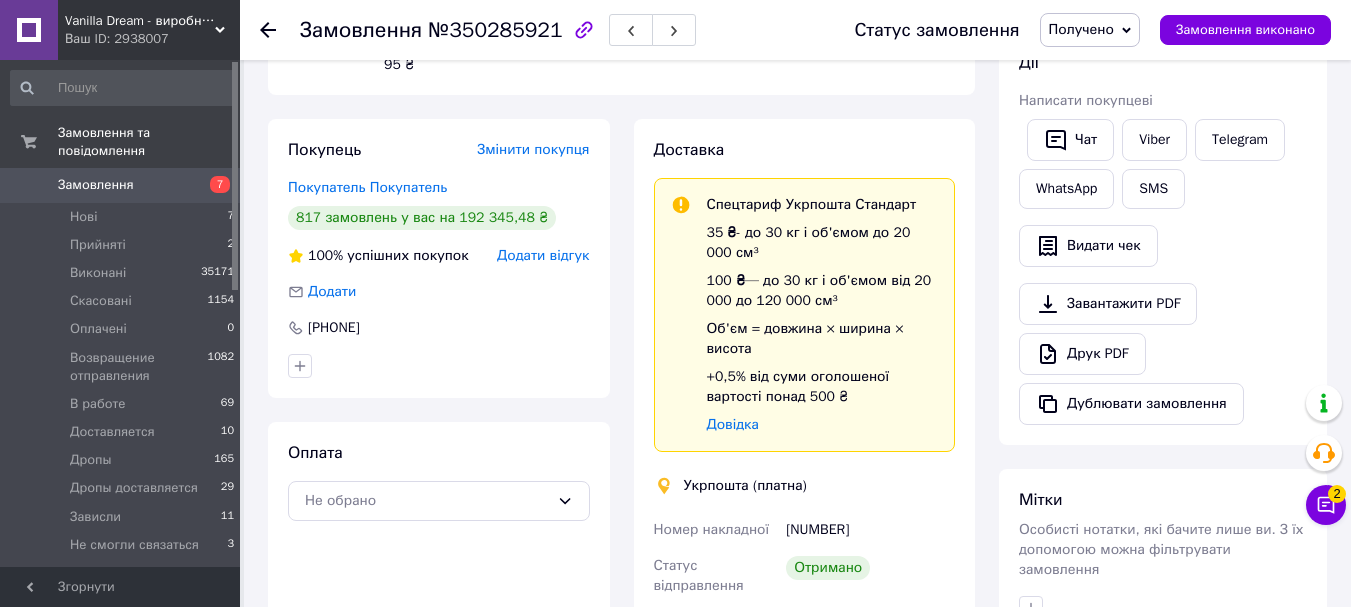 click on "Змінити покупця" at bounding box center (533, 149) 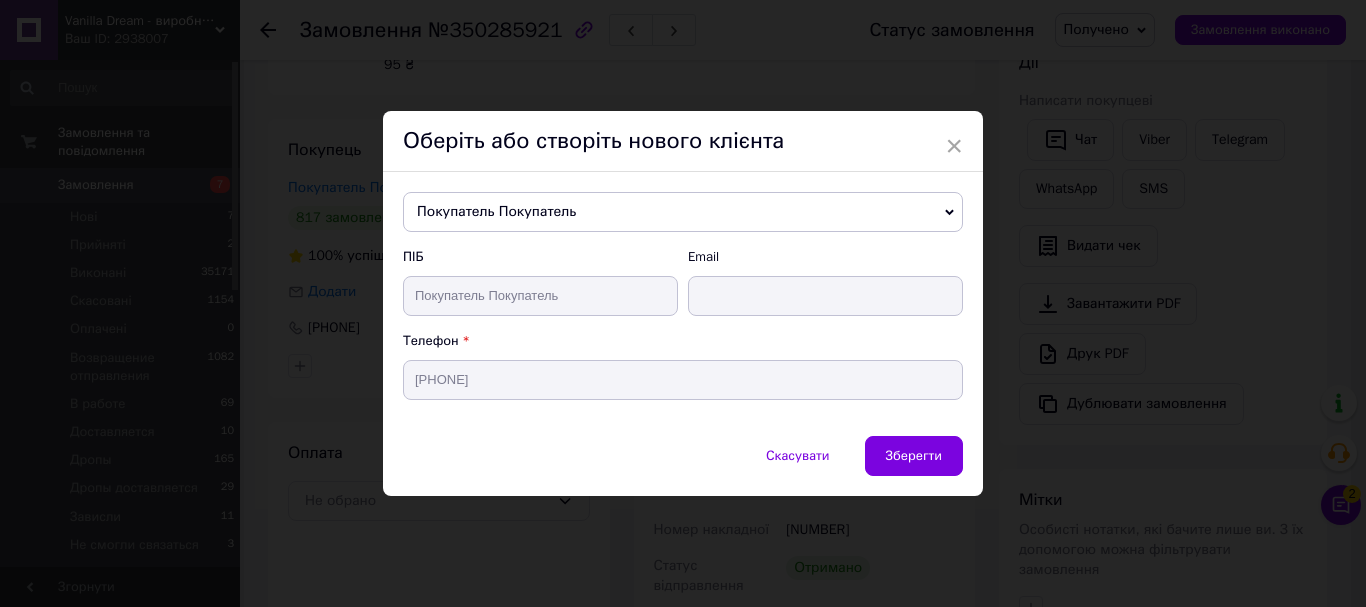 click on "Покупатель Покупатель" at bounding box center (683, 212) 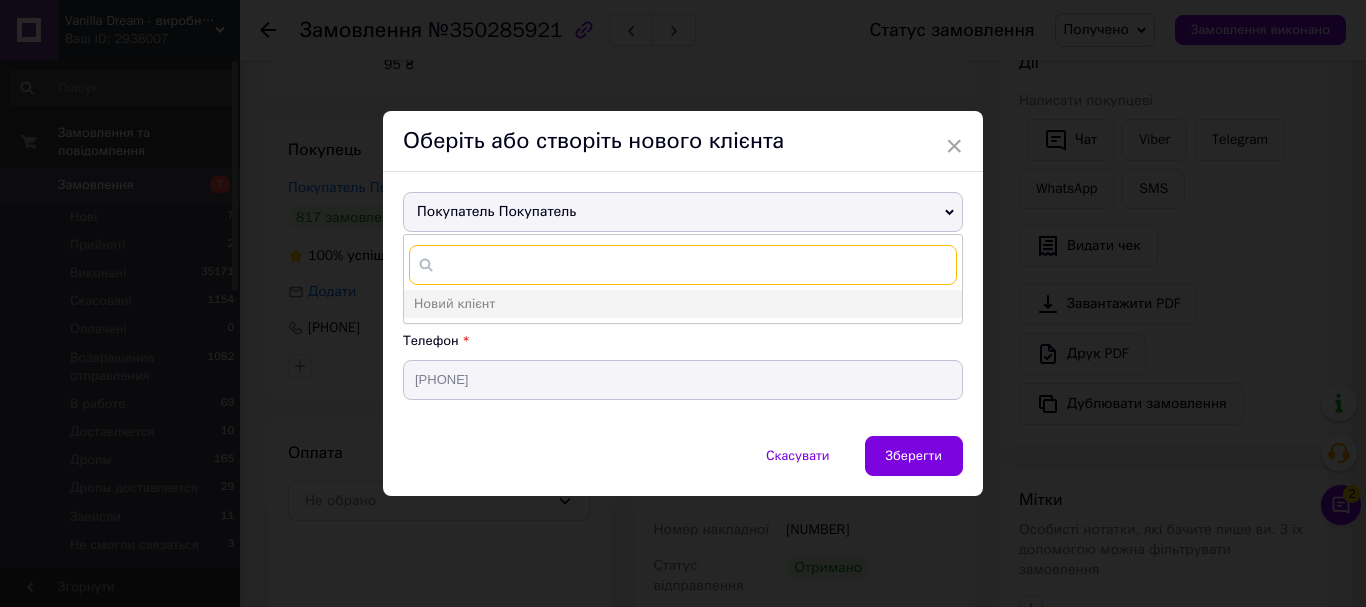 paste on "Ніна Миколаївна Токарюк +380509097927" 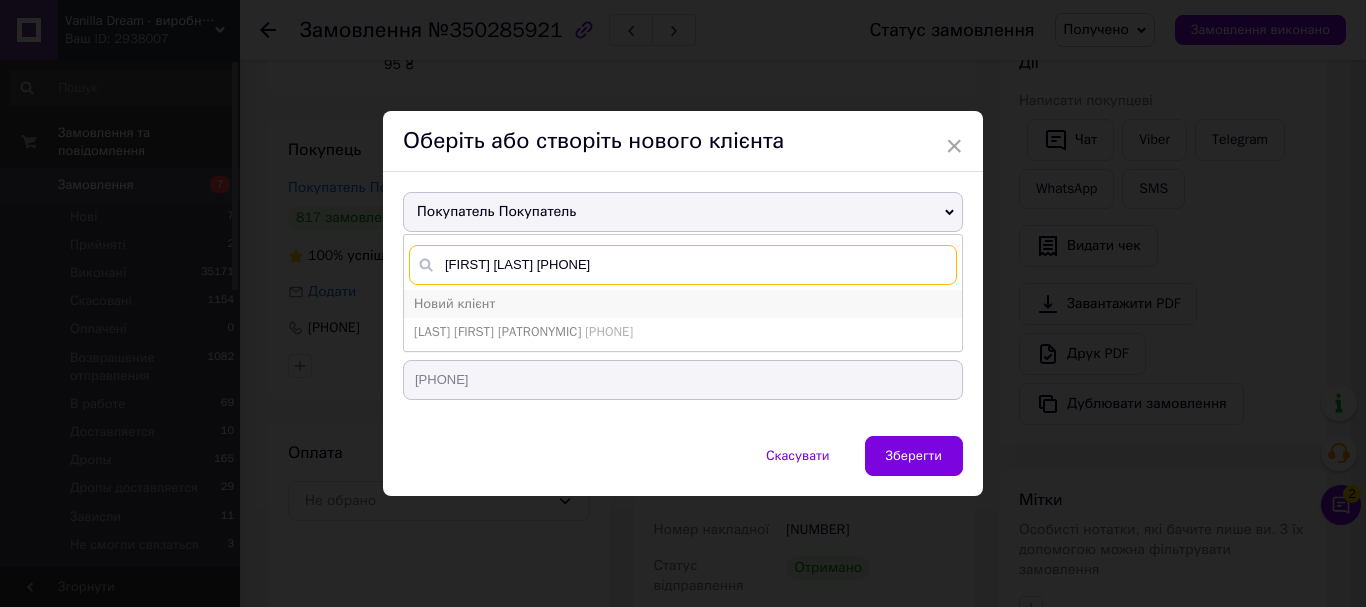 type on "Ніна Миколаївна Токарюк +380509097927" 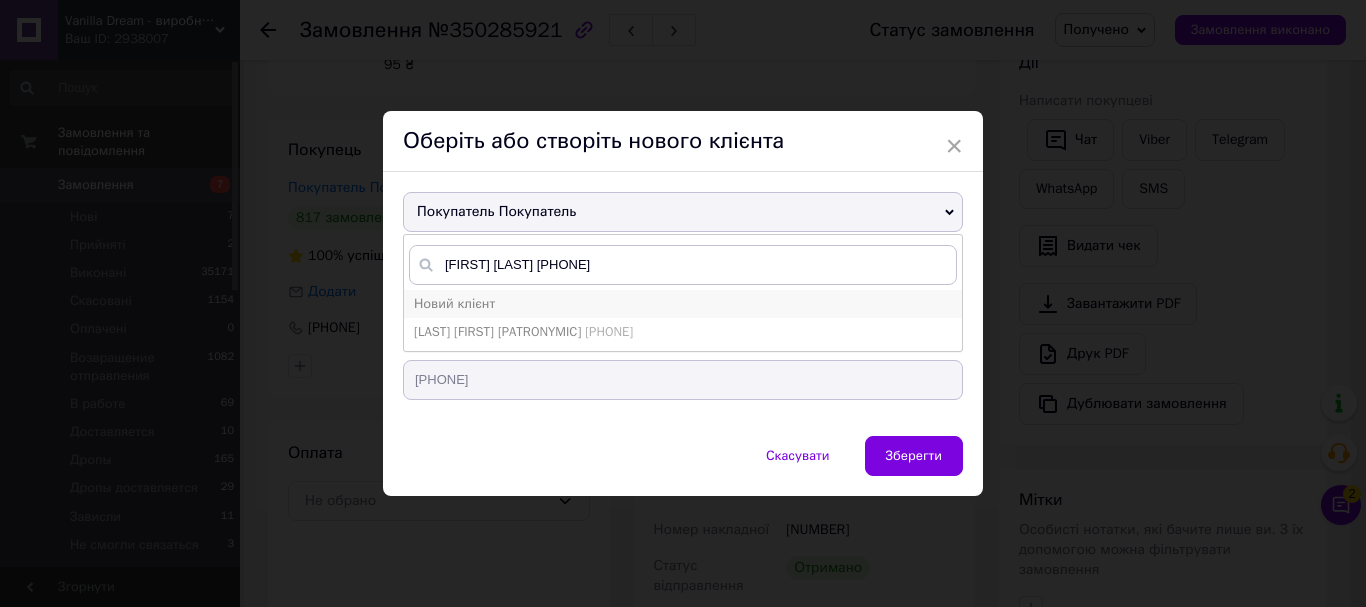 click on "Новий клієнт" at bounding box center [683, 304] 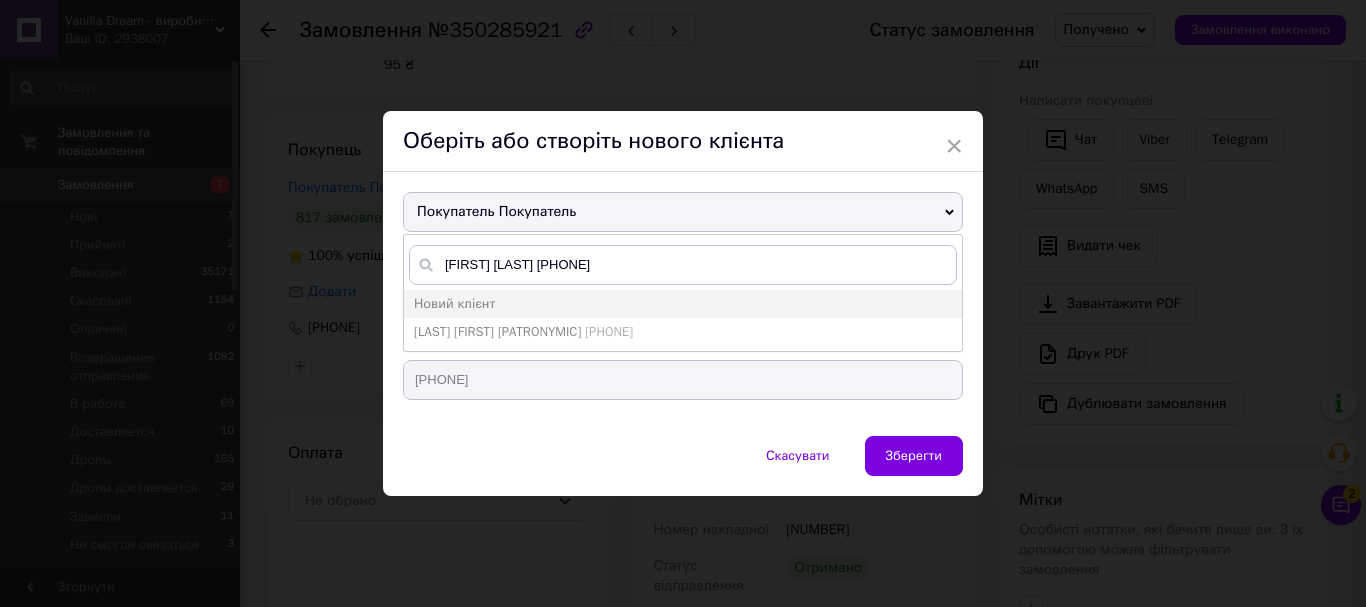 type 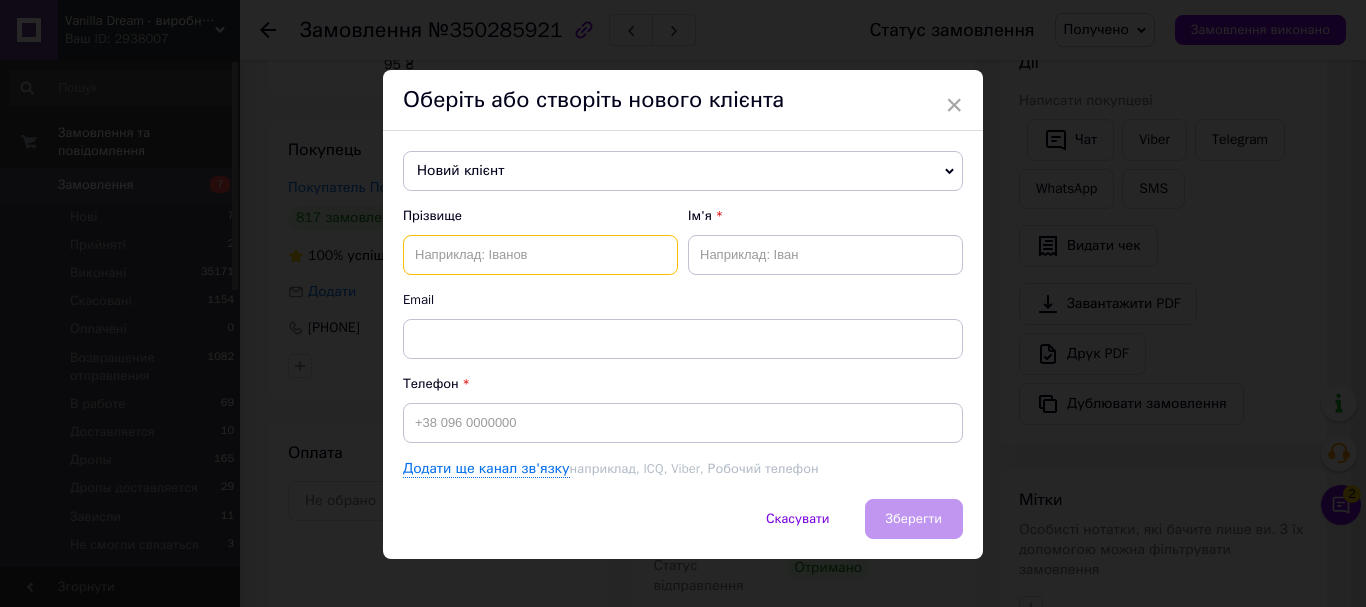 click at bounding box center [540, 255] 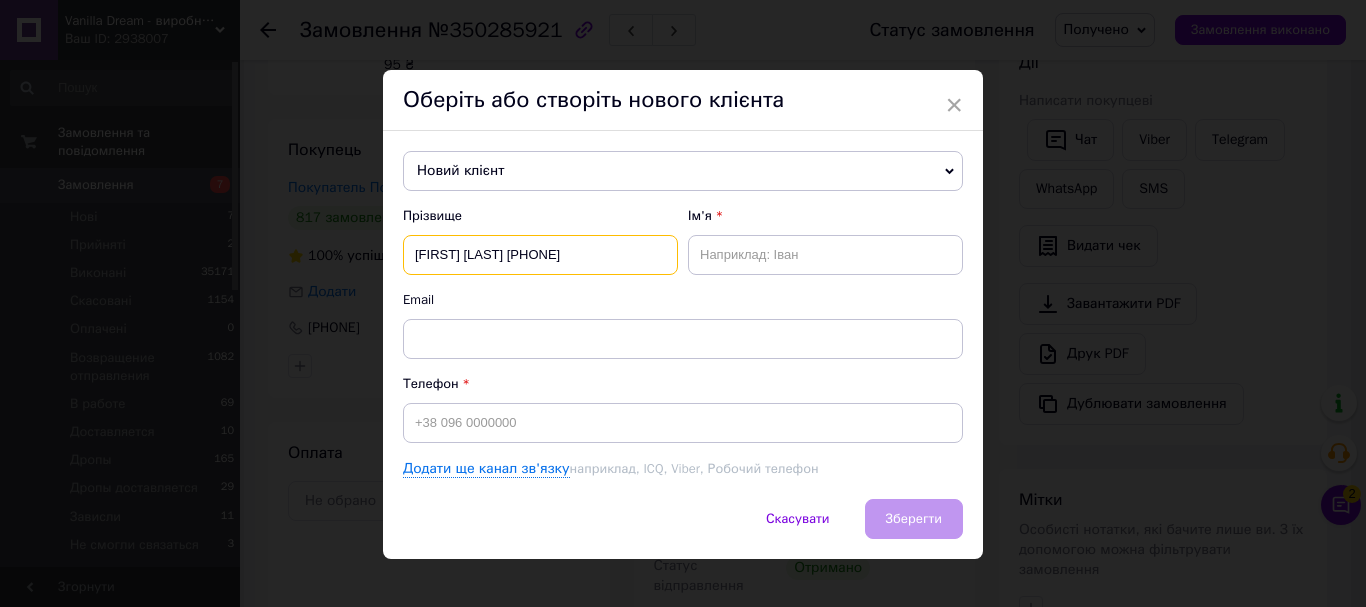 scroll, scrollTop: 0, scrollLeft: 5, axis: horizontal 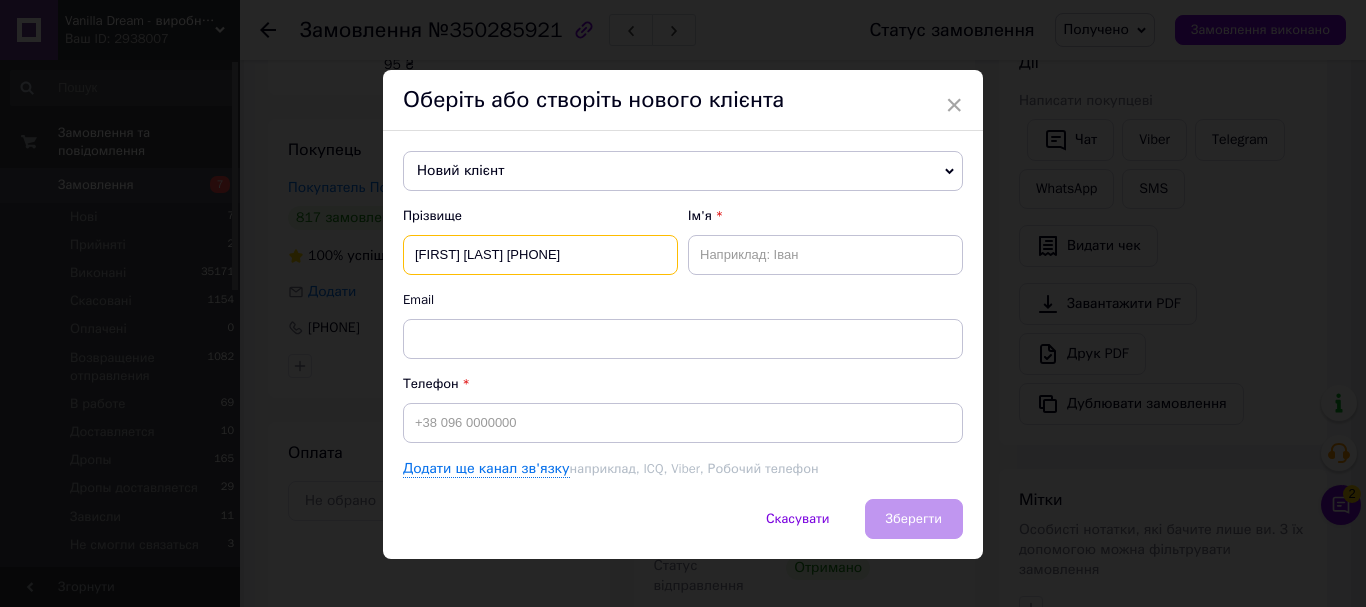 drag, startPoint x: 568, startPoint y: 248, endPoint x: 679, endPoint y: 251, distance: 111.040535 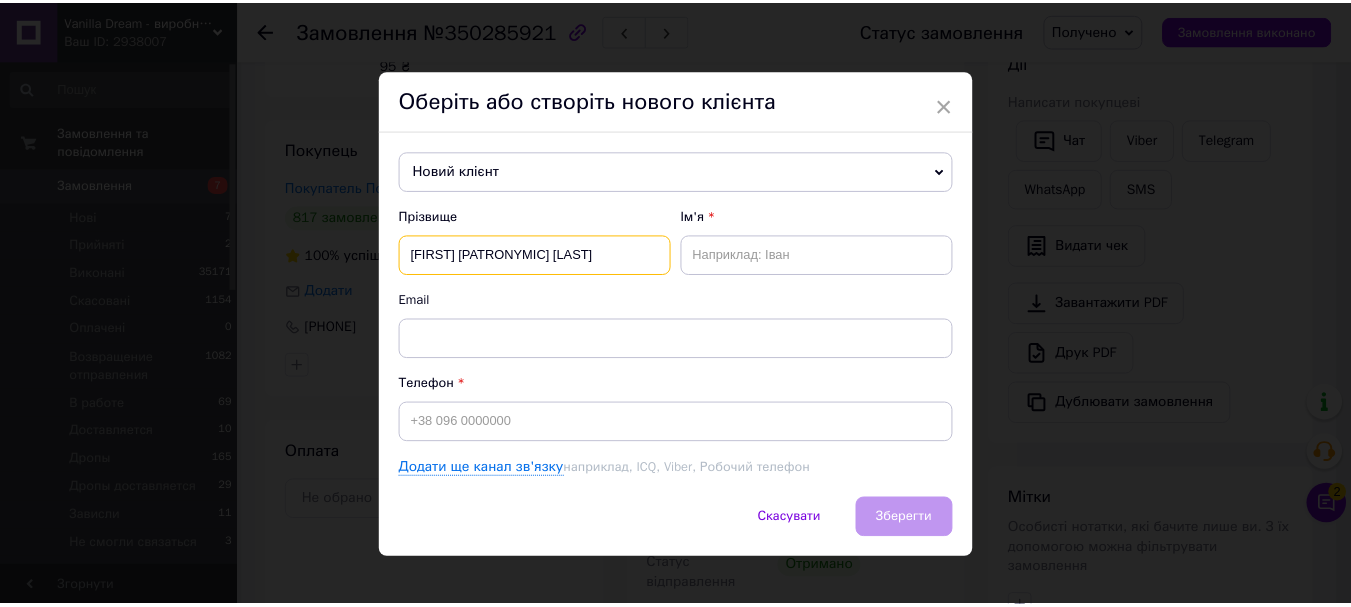scroll, scrollTop: 0, scrollLeft: 0, axis: both 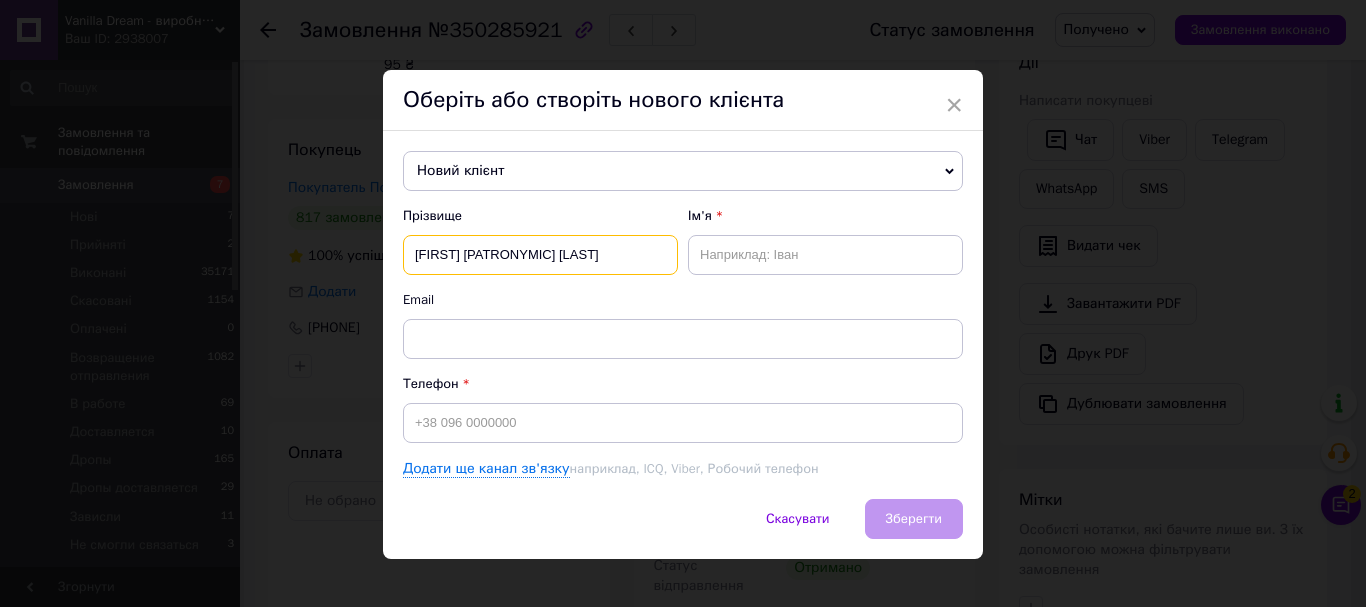 type on "Ніна Миколаївна Токарюк" 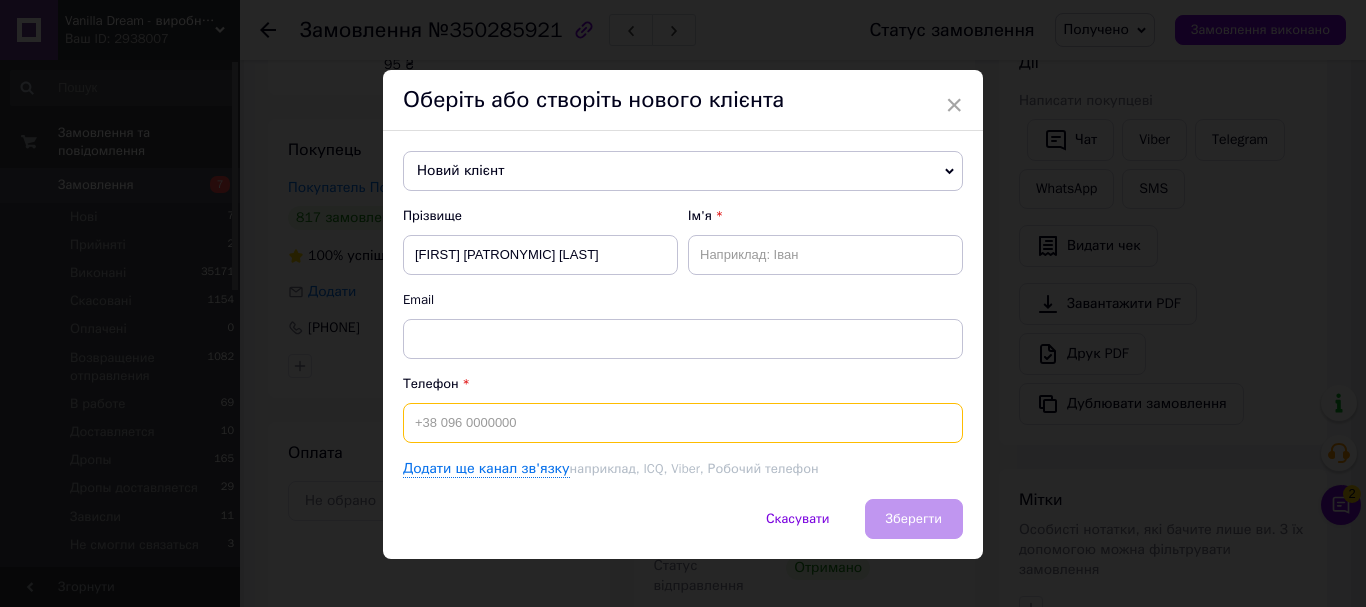 click at bounding box center (683, 423) 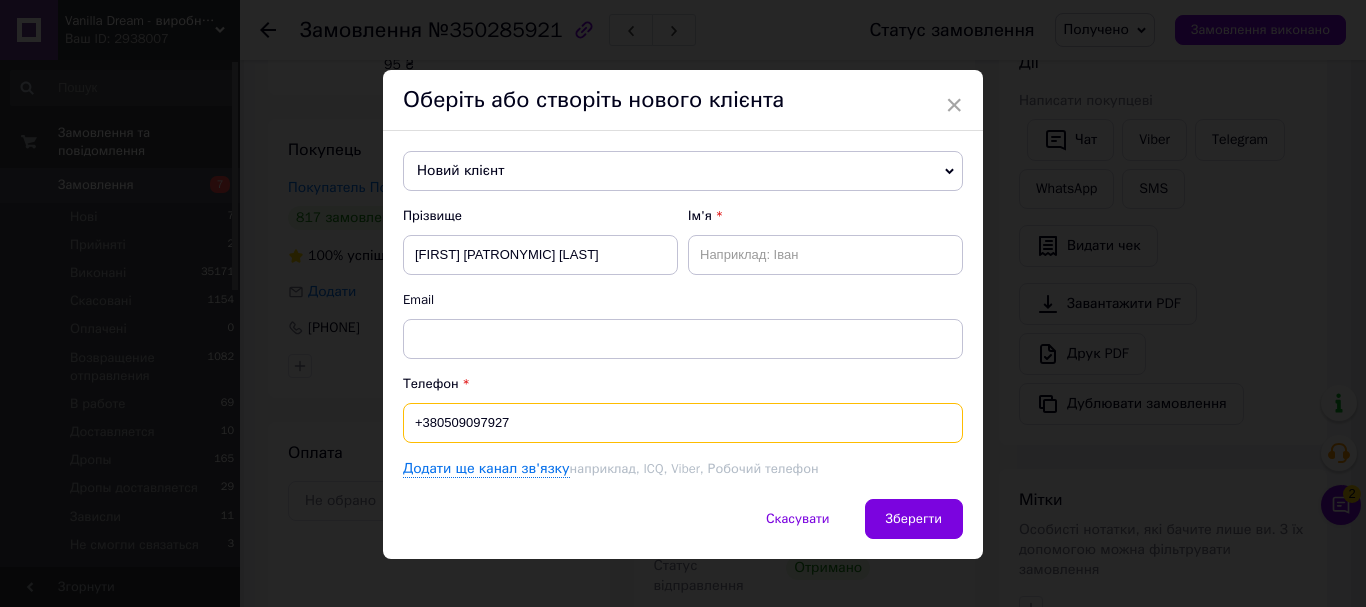 type on "+380509097927" 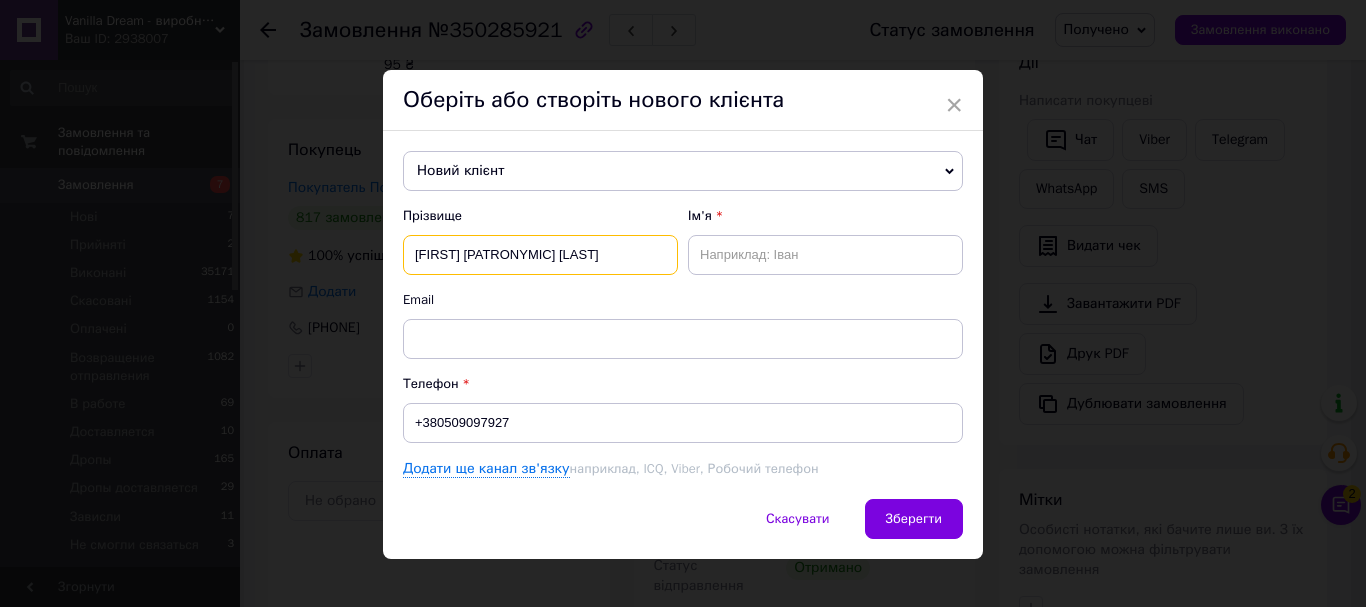 drag, startPoint x: 412, startPoint y: 254, endPoint x: 520, endPoint y: 276, distance: 110.217964 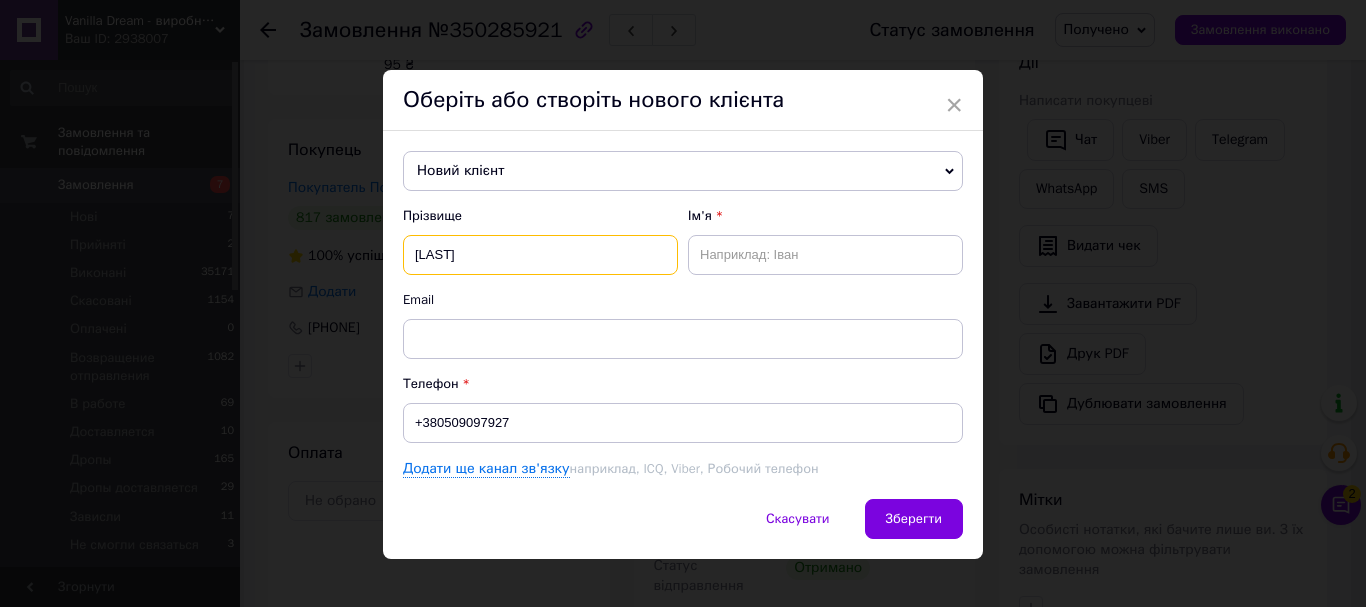type on "Токарюк" 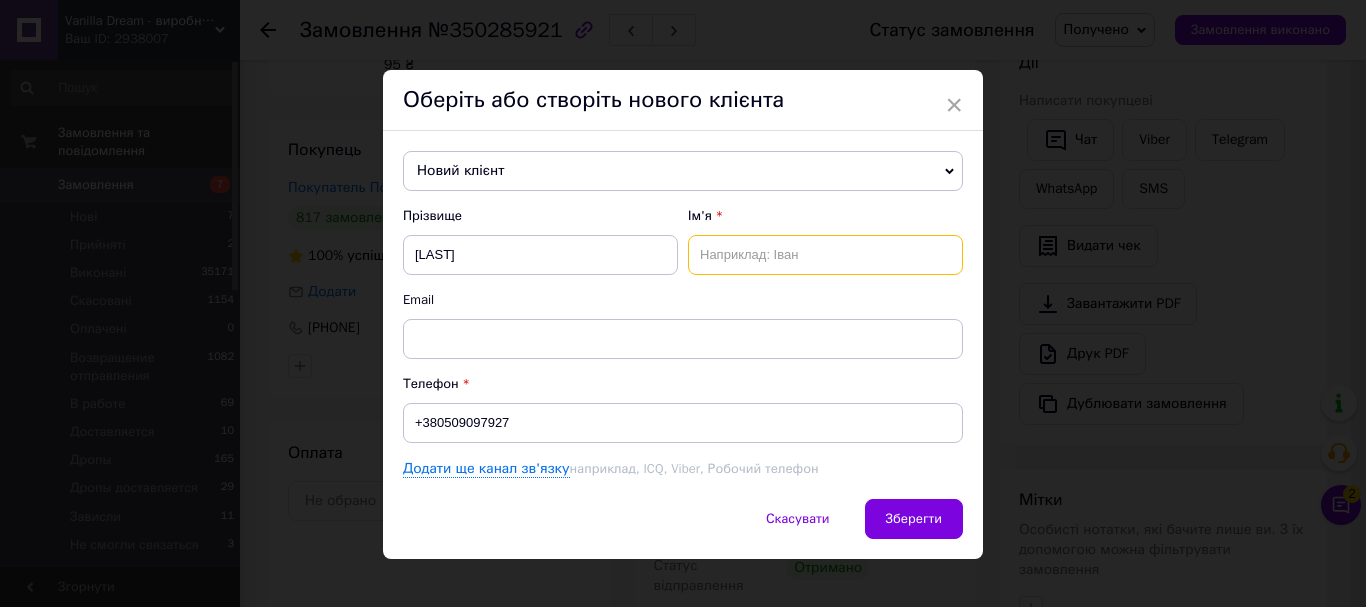 paste on "Ніна Миколаївна" 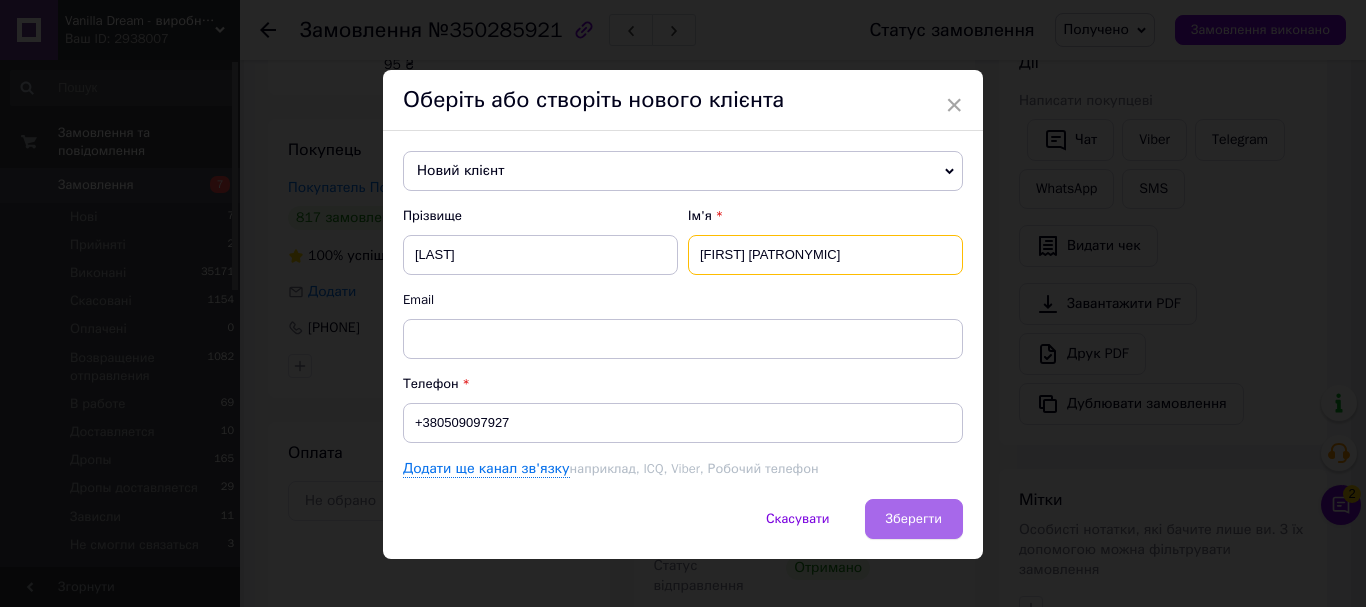 type on "Ніна Миколаївна" 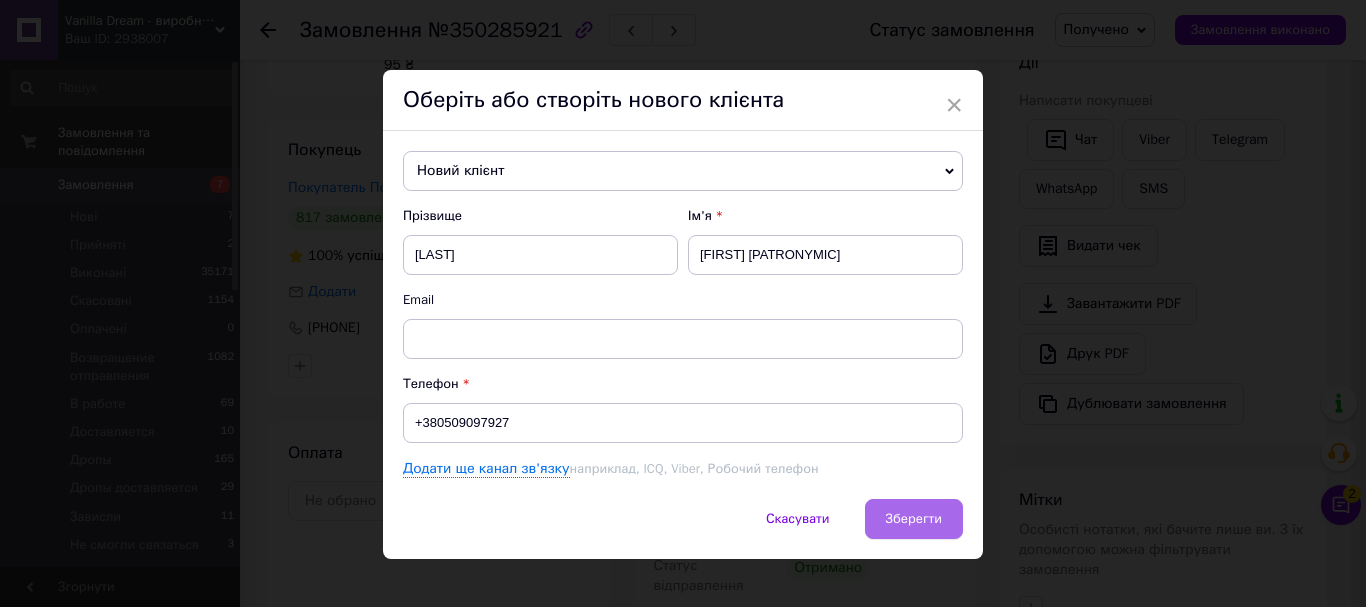 click on "Зберегти" at bounding box center [914, 519] 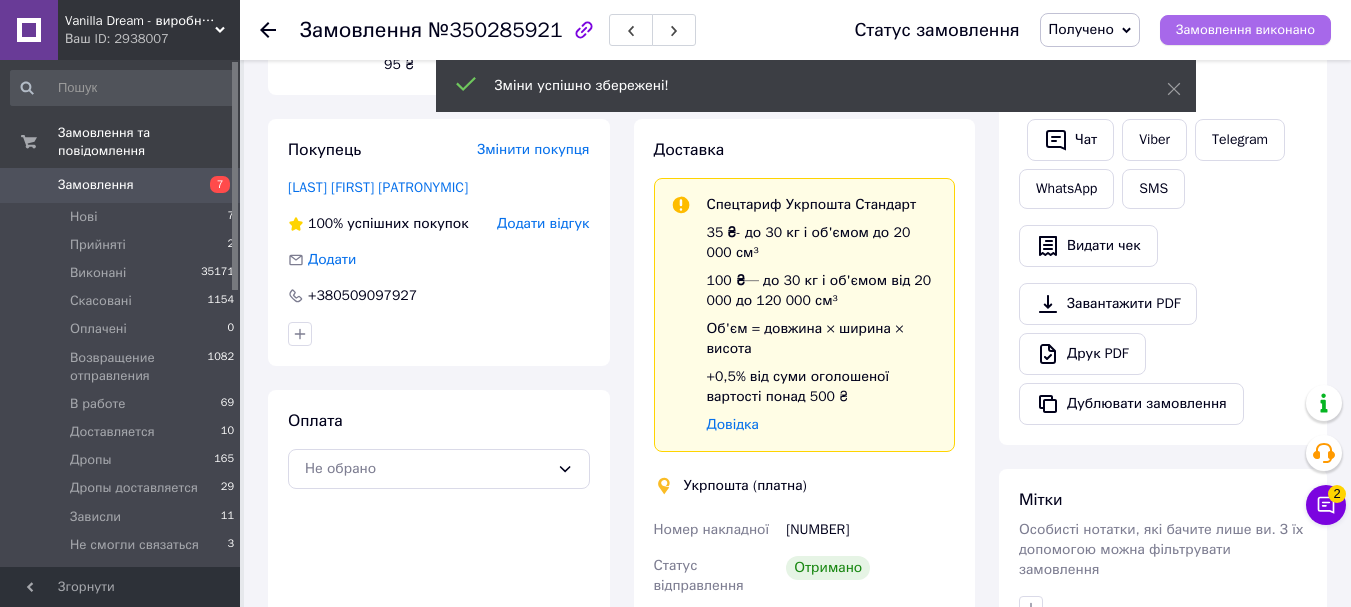 scroll, scrollTop: 80, scrollLeft: 0, axis: vertical 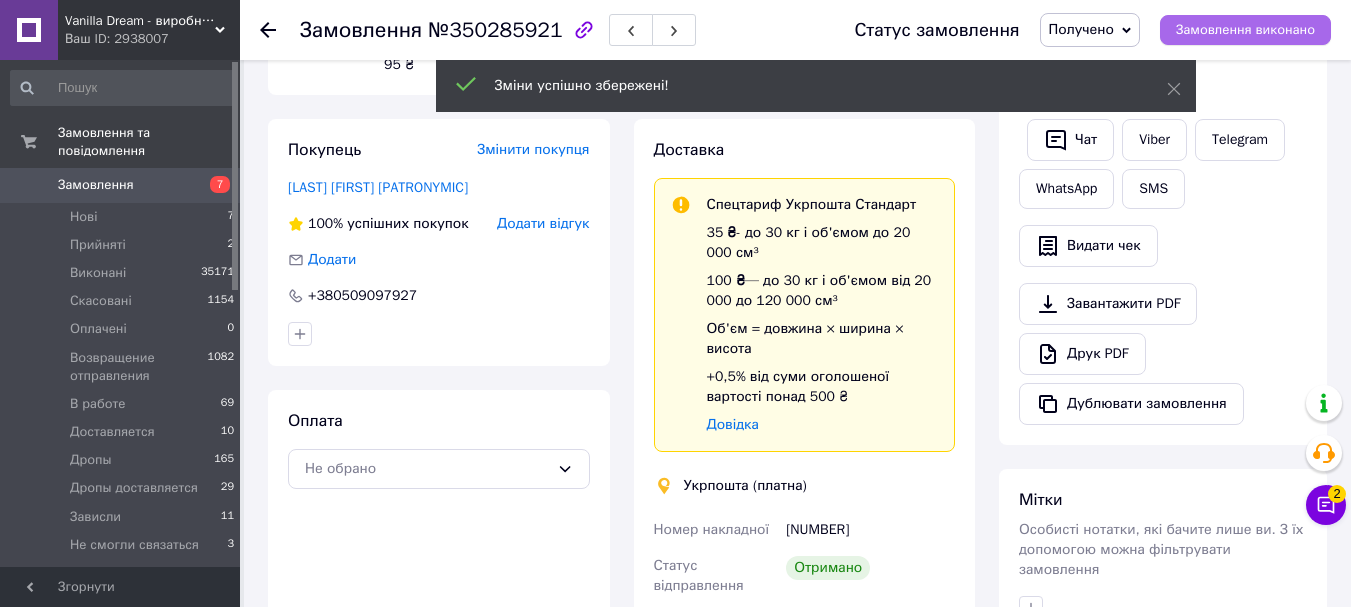 click on "Замовлення виконано" at bounding box center (1245, 30) 